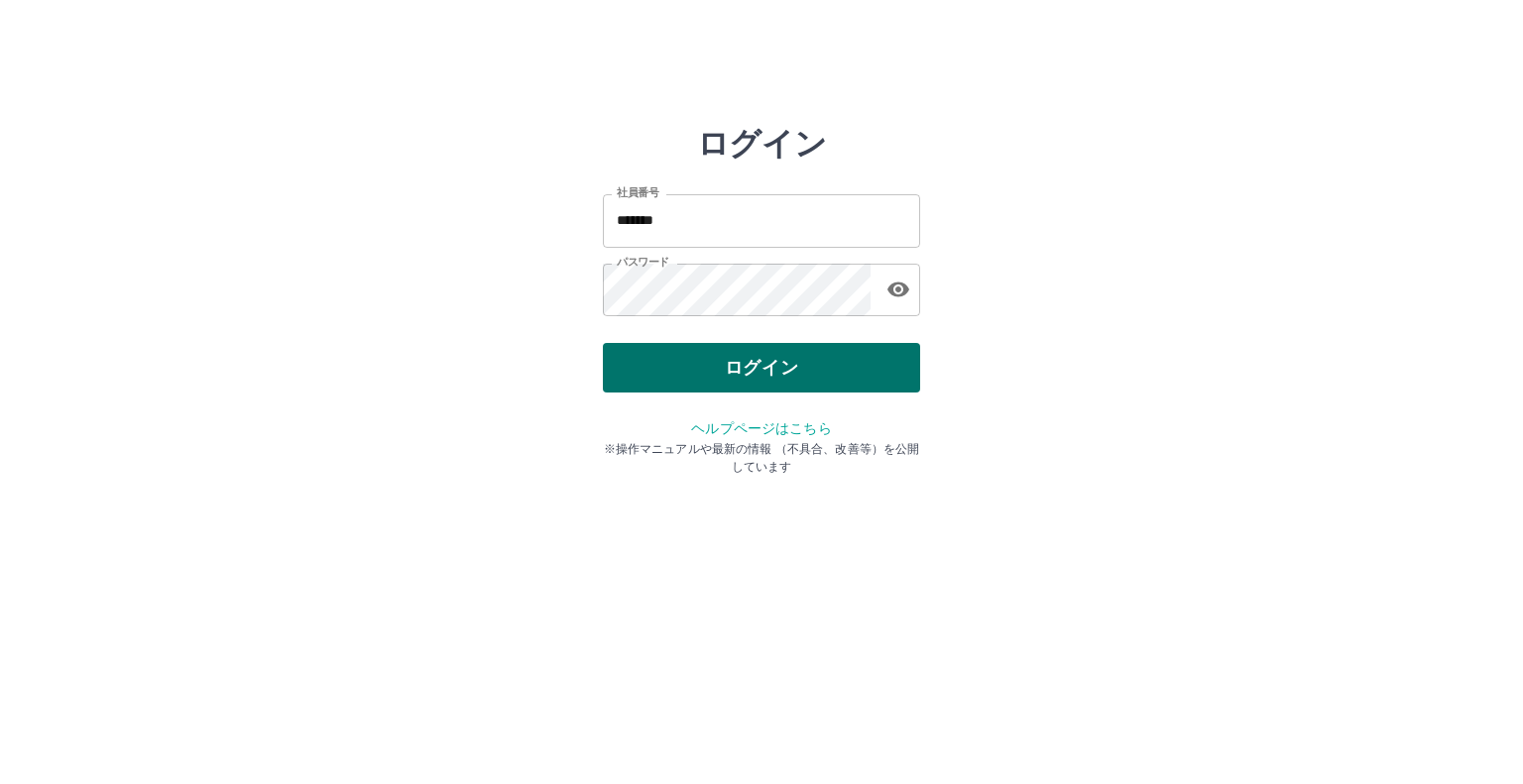 scroll, scrollTop: 0, scrollLeft: 0, axis: both 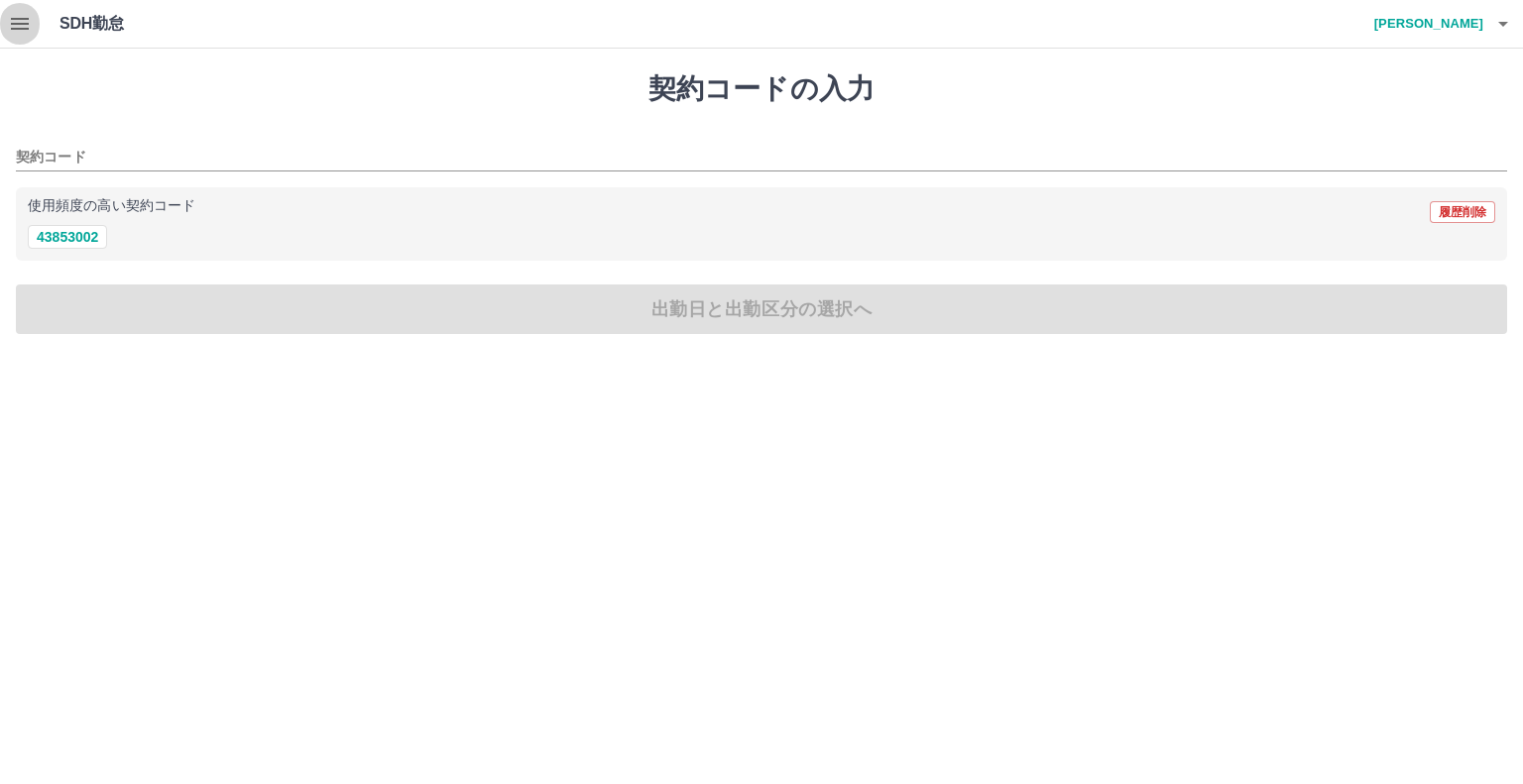 click 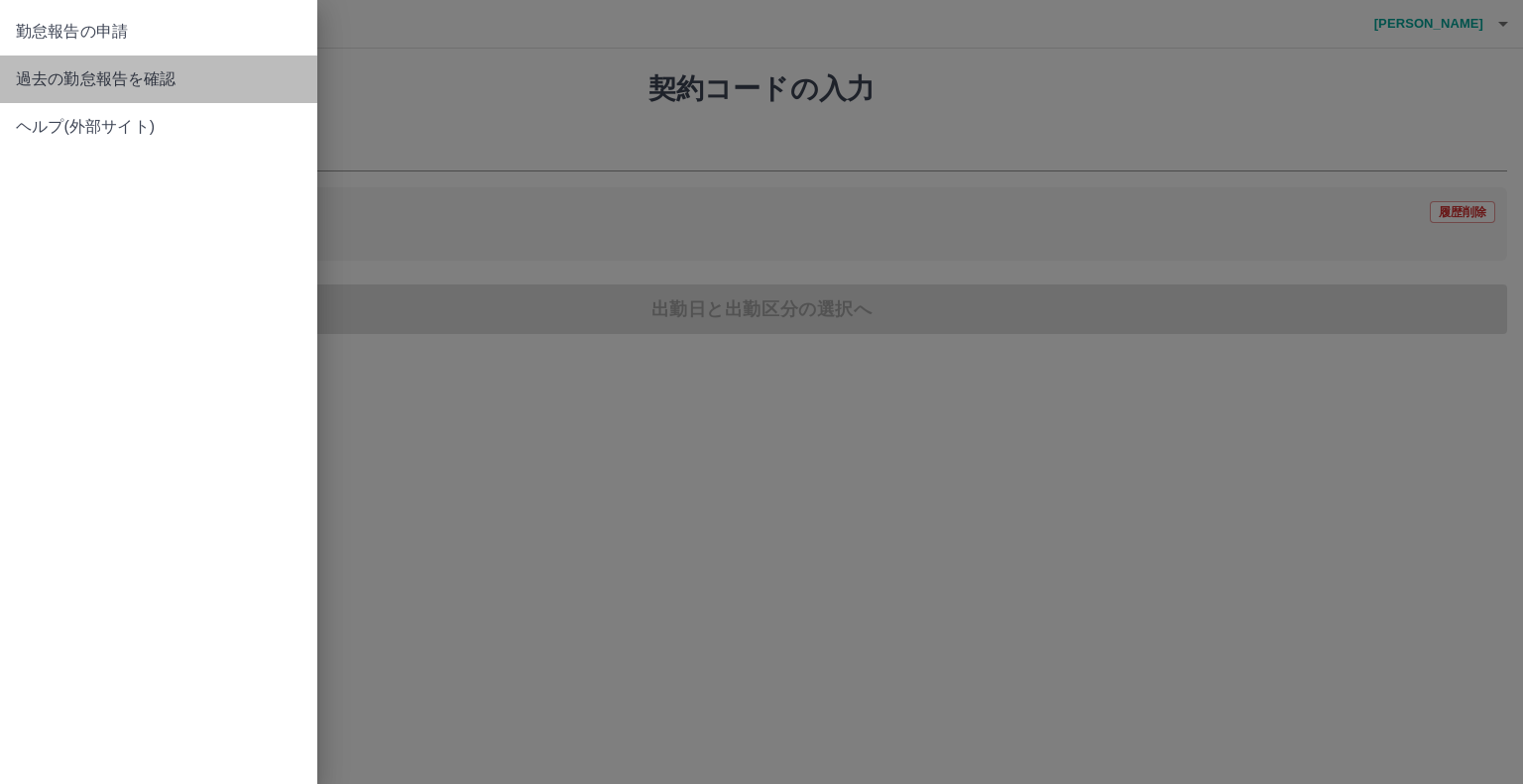 click on "過去の勤怠報告を確認" at bounding box center [159, 79] 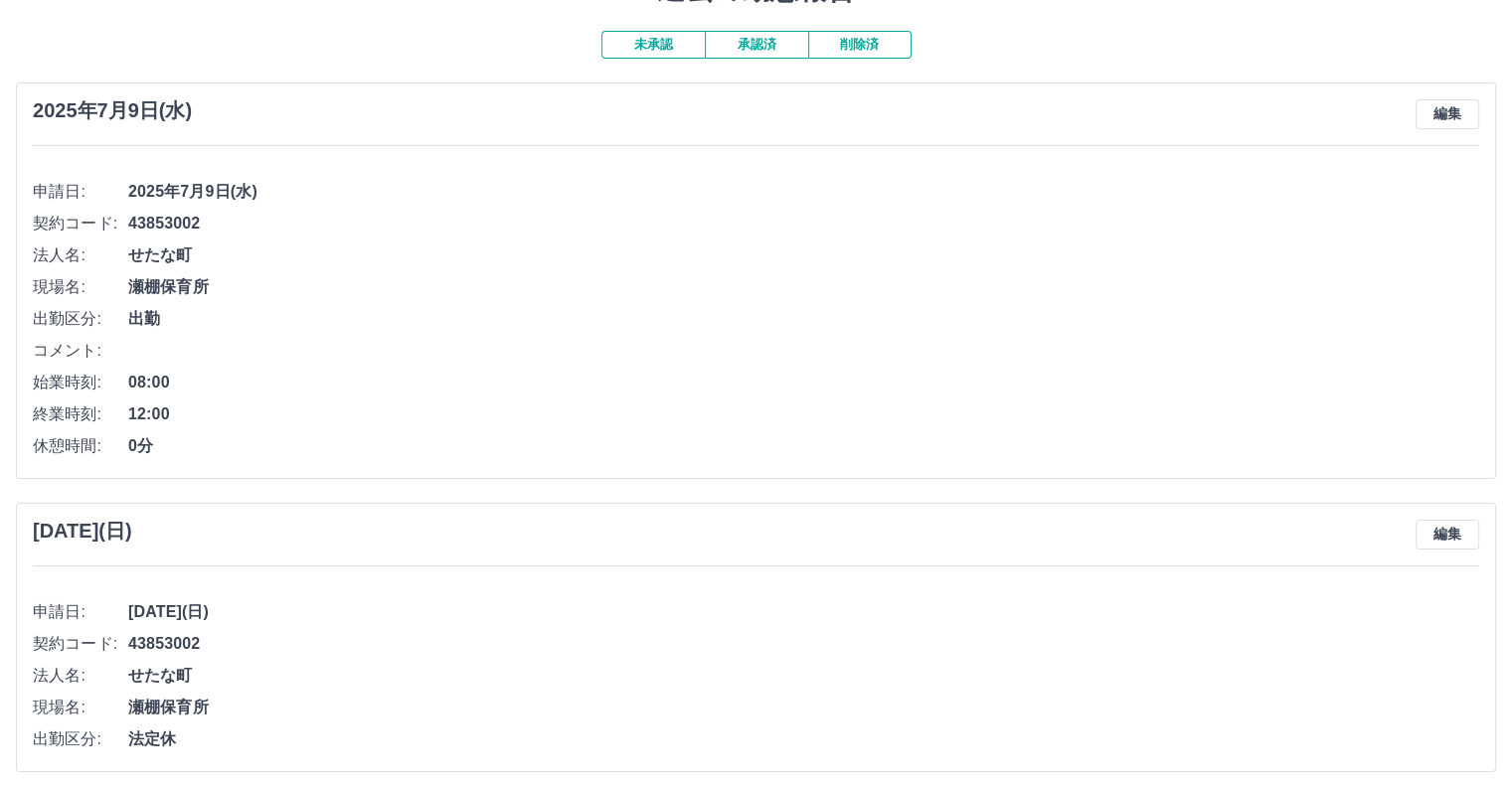 scroll, scrollTop: 0, scrollLeft: 0, axis: both 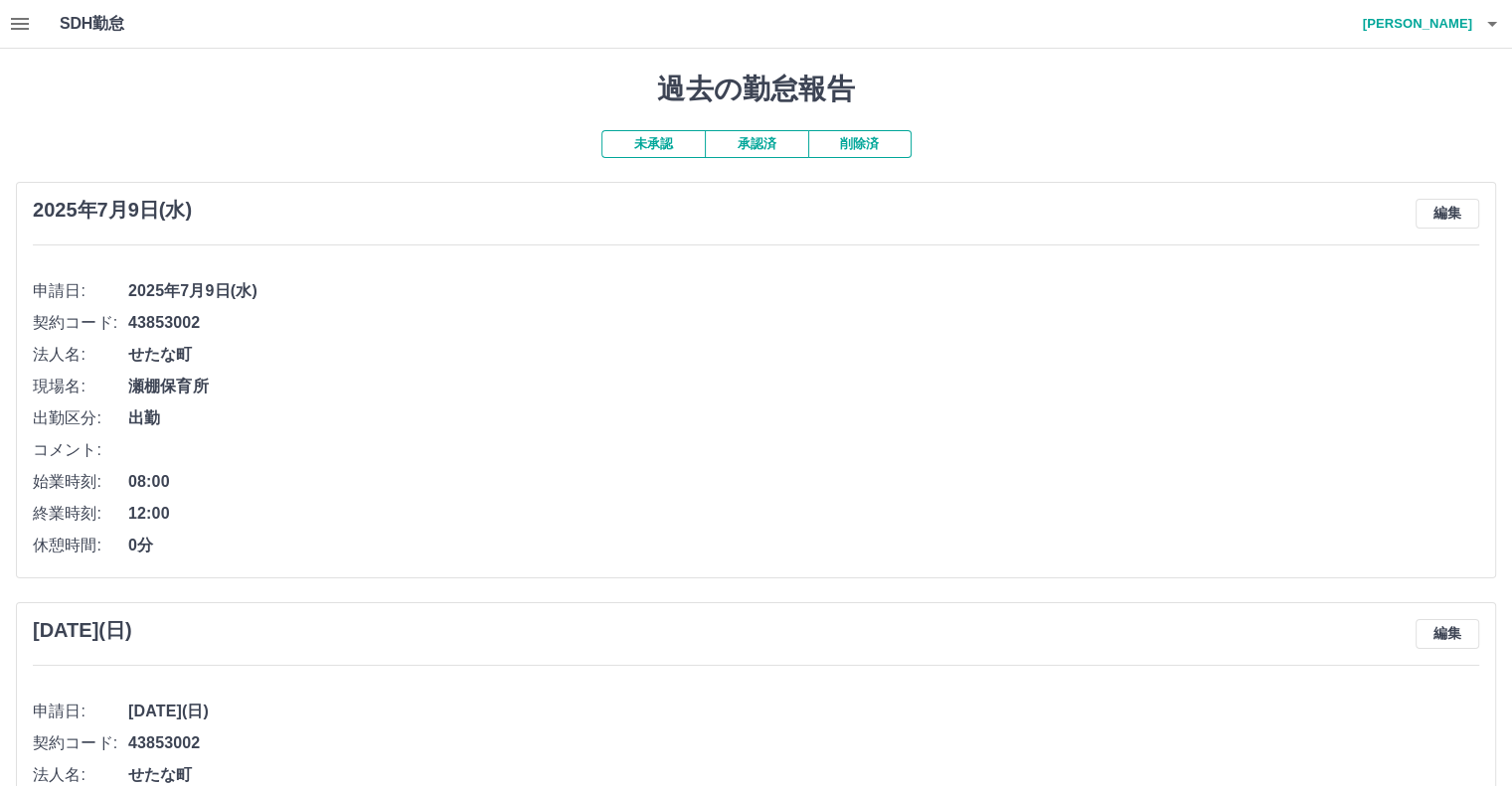click on "未承認" at bounding box center [653, 144] 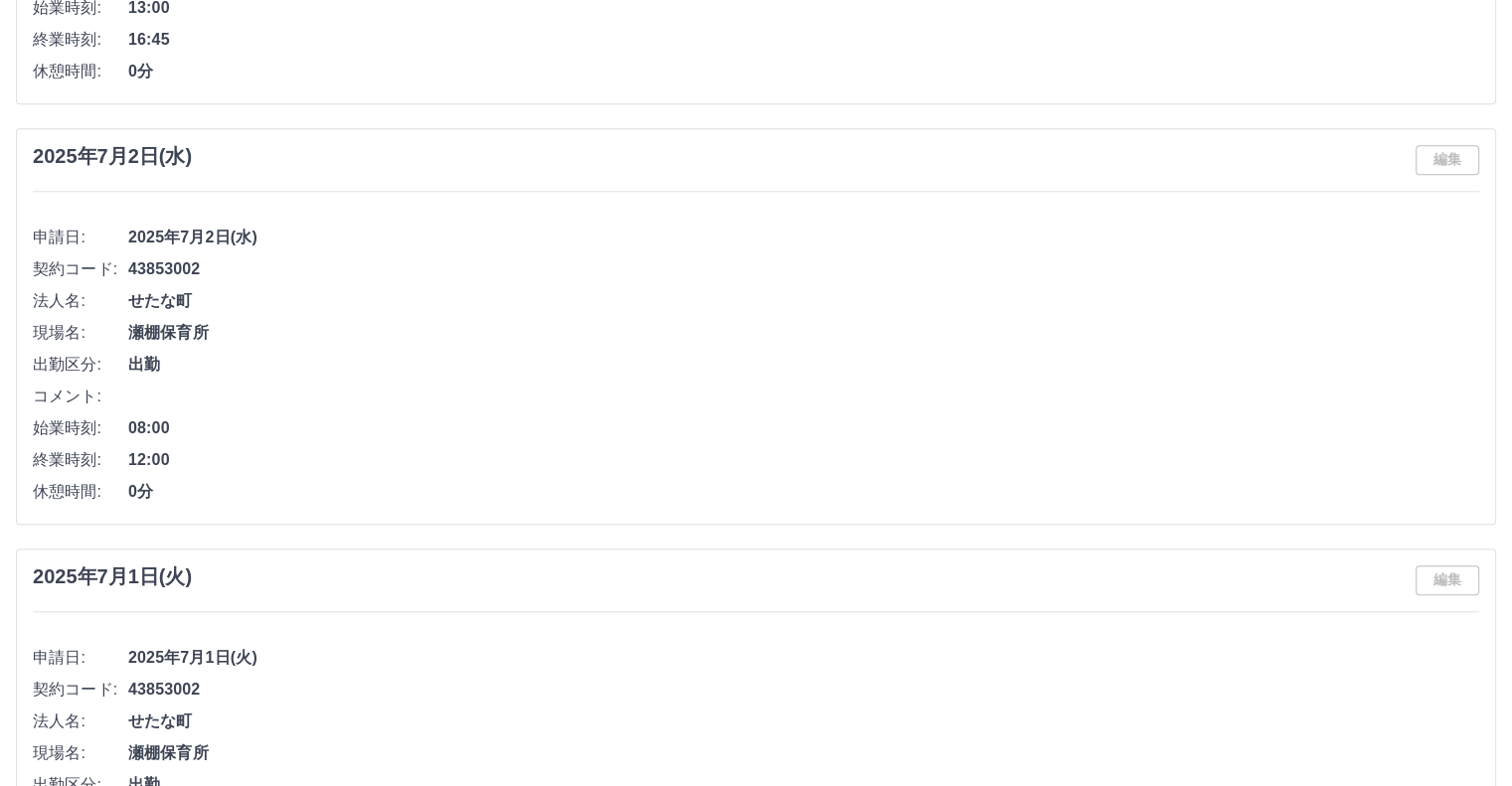 scroll, scrollTop: 1192, scrollLeft: 0, axis: vertical 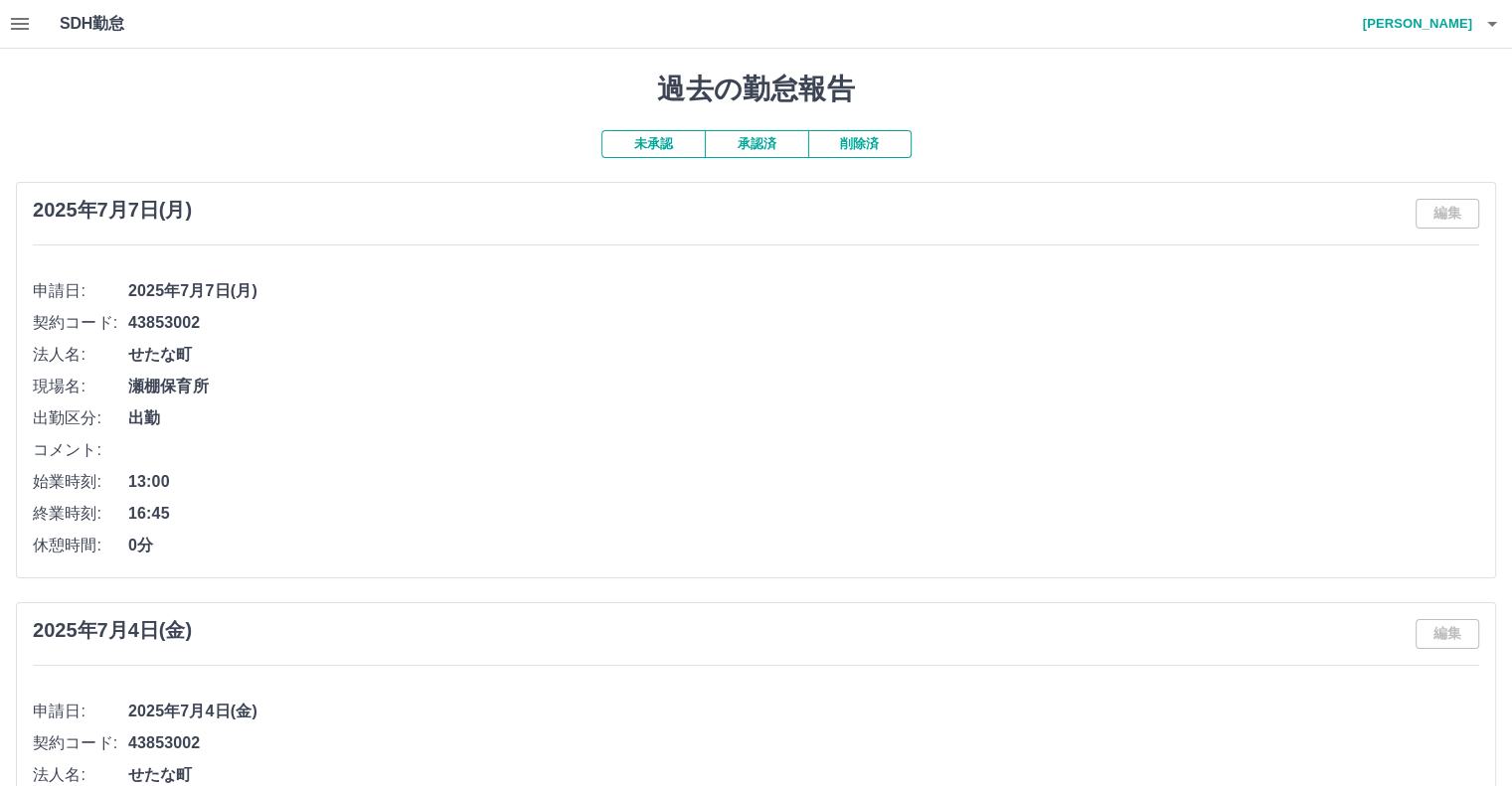 click on "未承認" at bounding box center [653, 144] 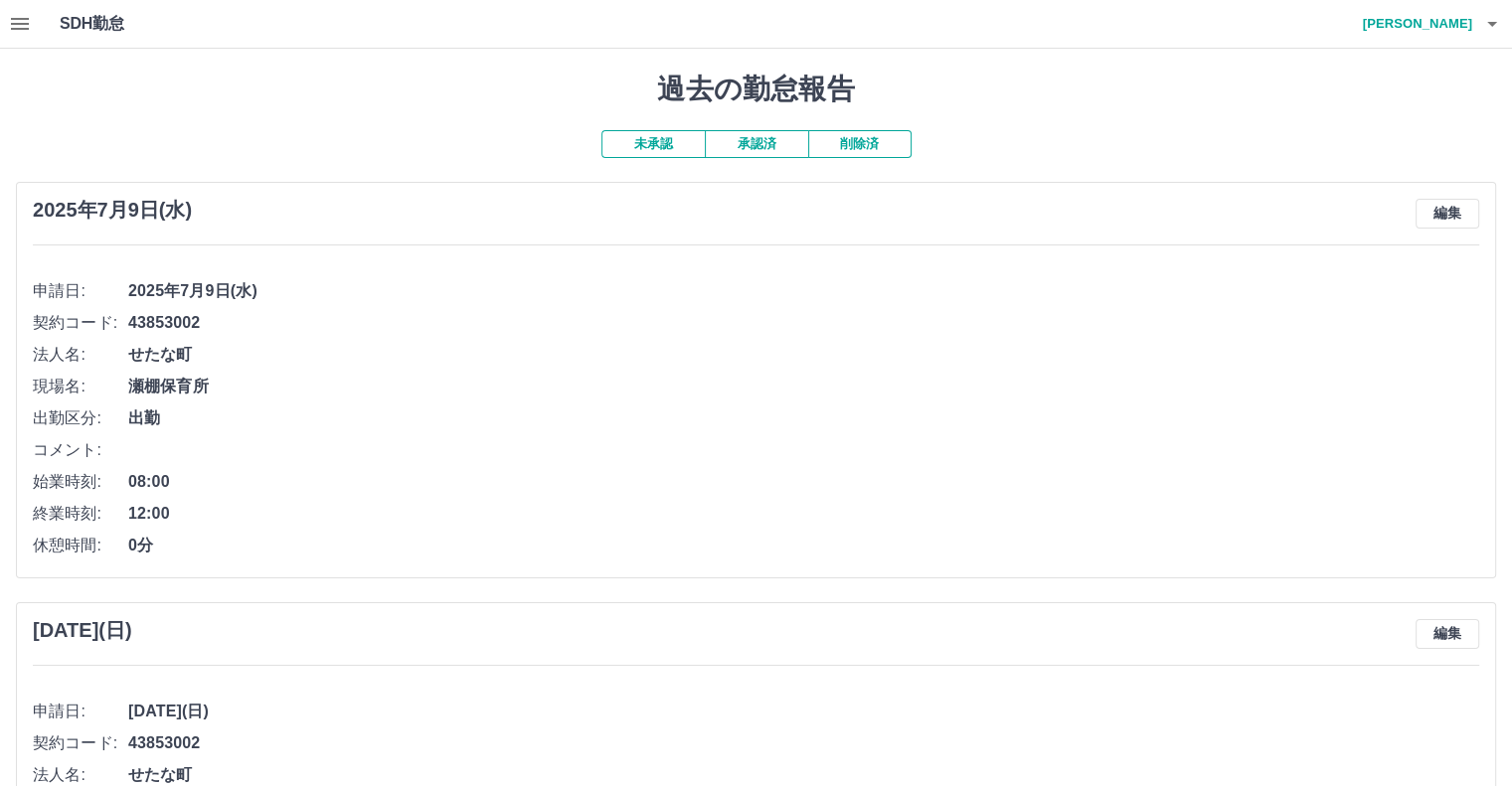 drag, startPoint x: 656, startPoint y: 131, endPoint x: 657, endPoint y: 145, distance: 14.035669 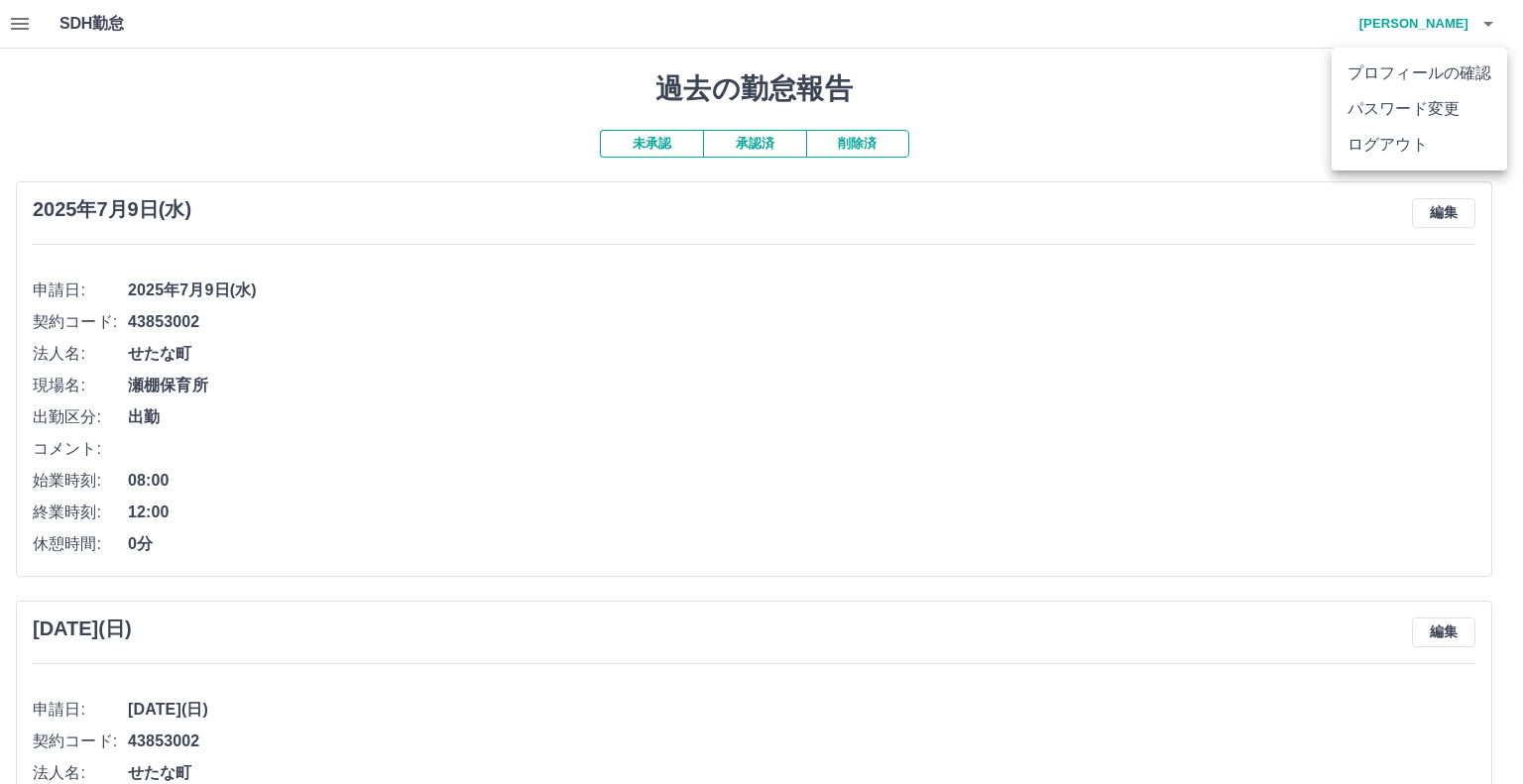click on "ログアウト" at bounding box center [1419, 145] 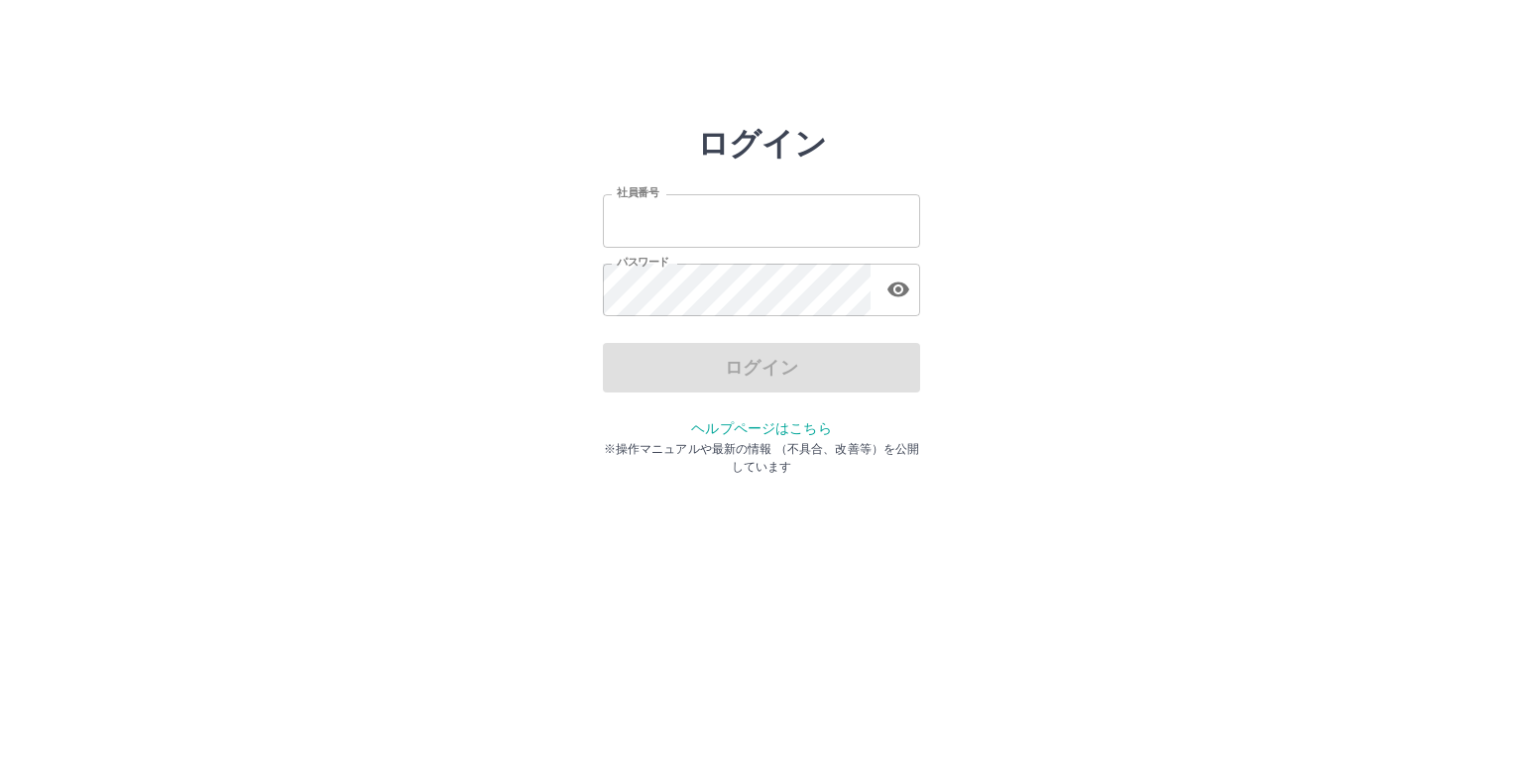scroll, scrollTop: 0, scrollLeft: 0, axis: both 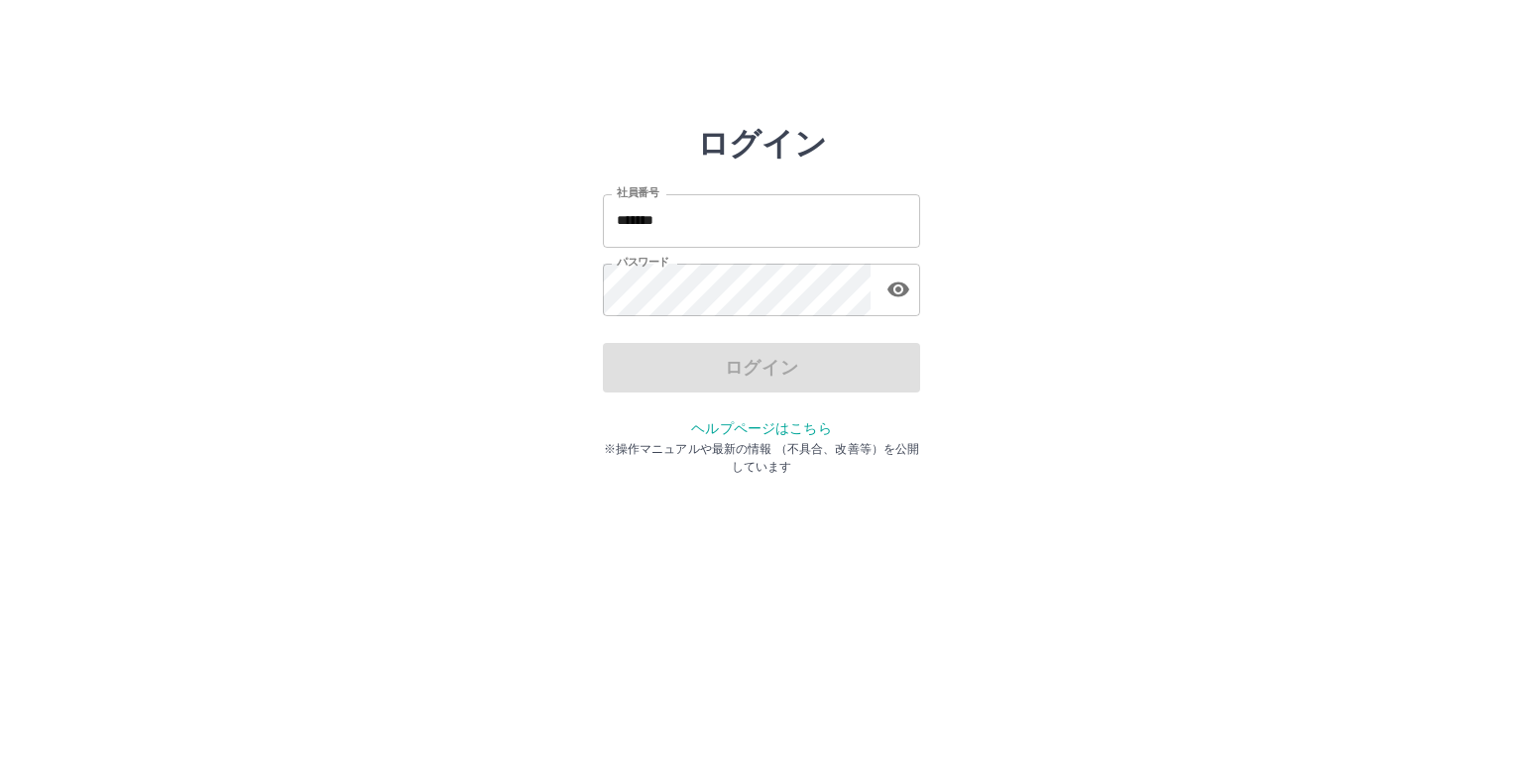 click on "*******" at bounding box center [762, 220] 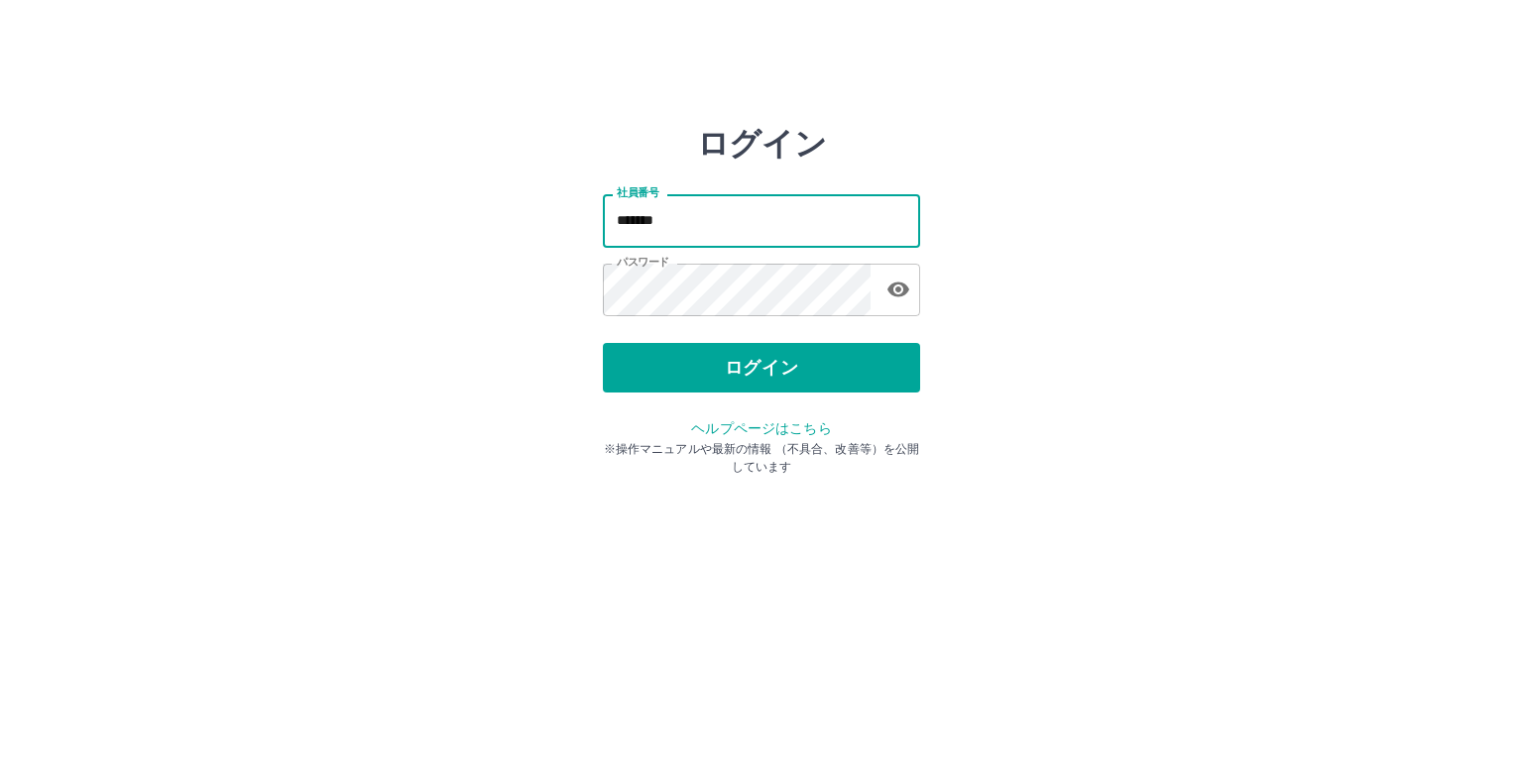 type on "*******" 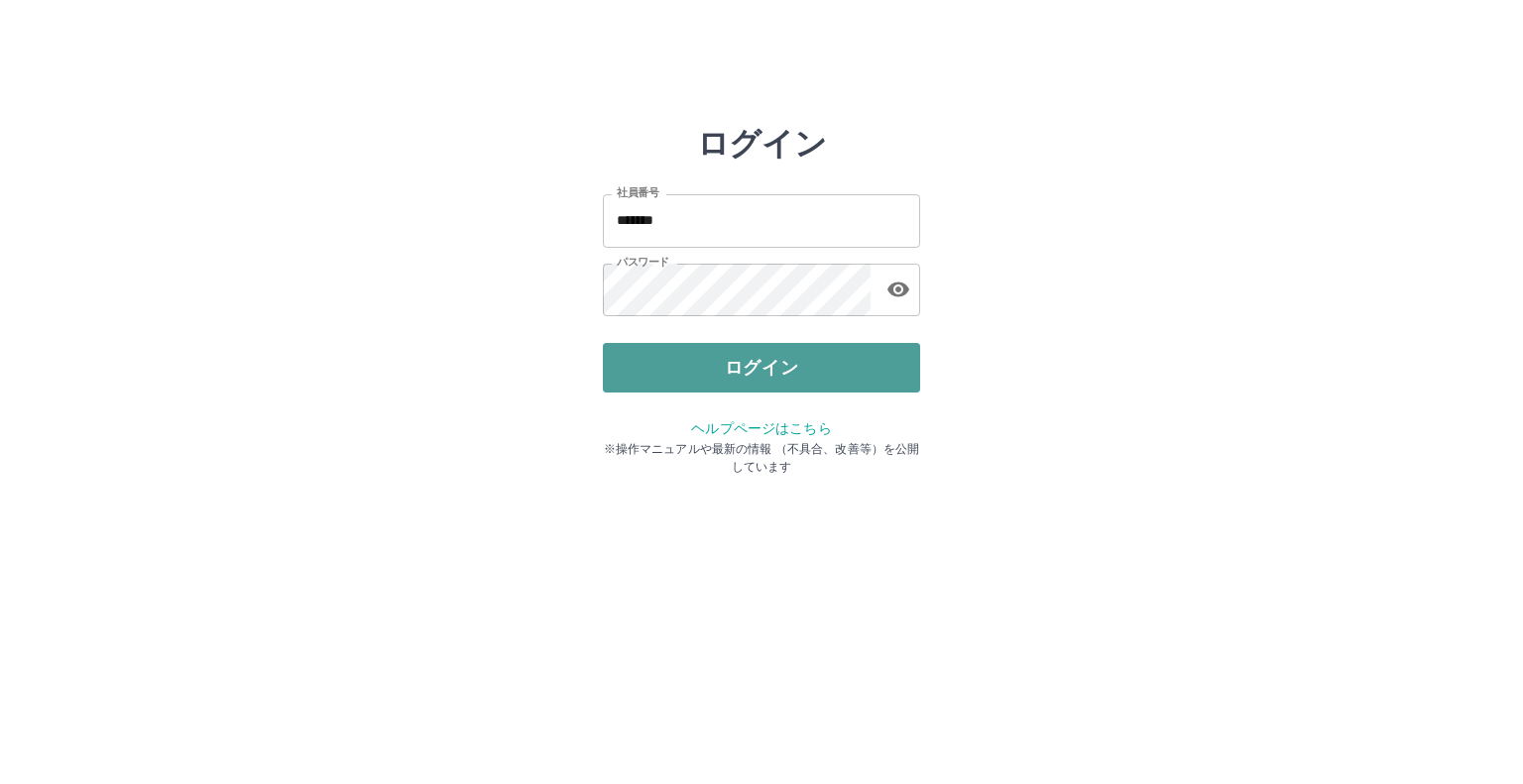 click on "ログイン" at bounding box center [762, 368] 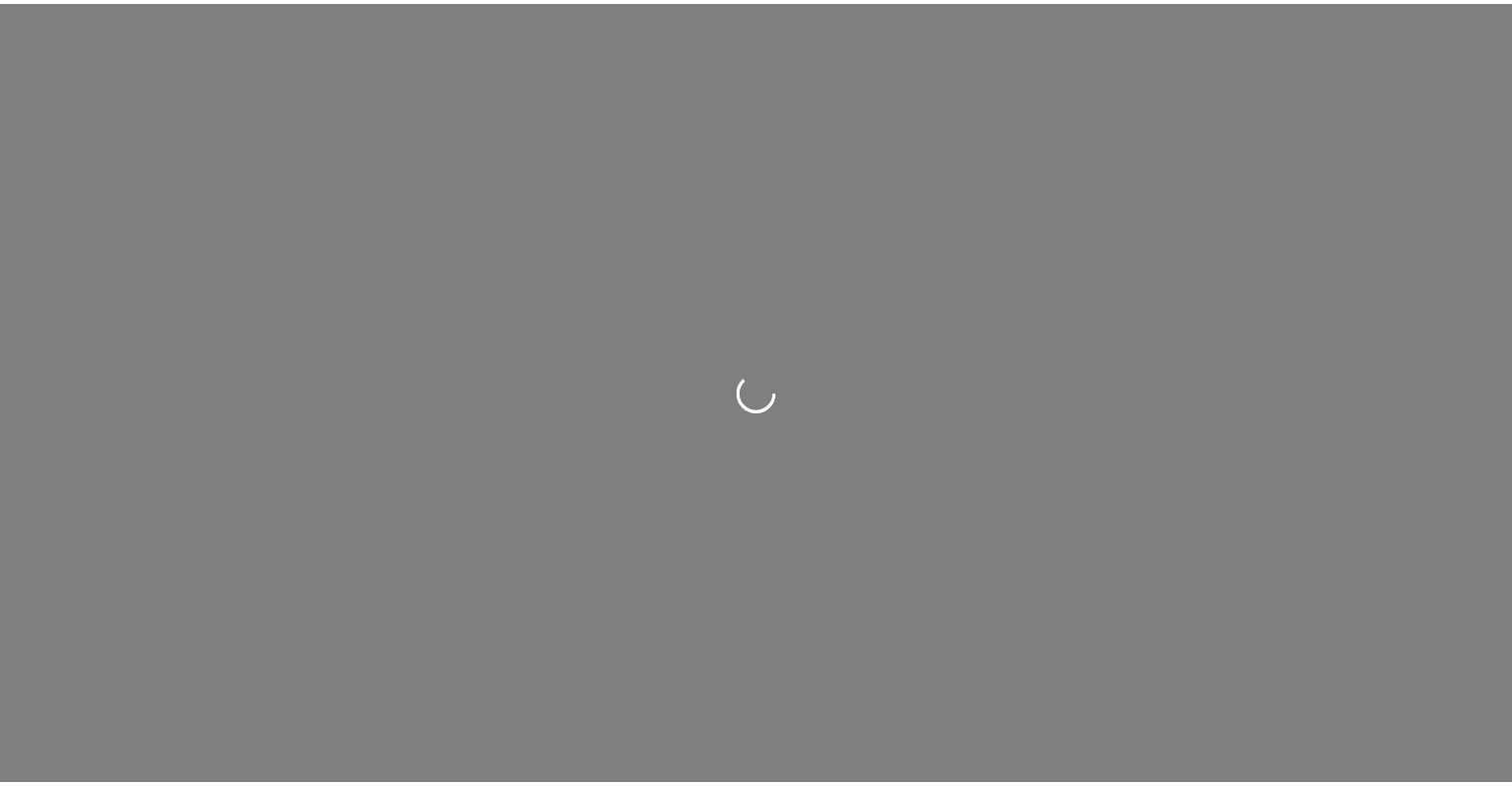 scroll, scrollTop: 0, scrollLeft: 0, axis: both 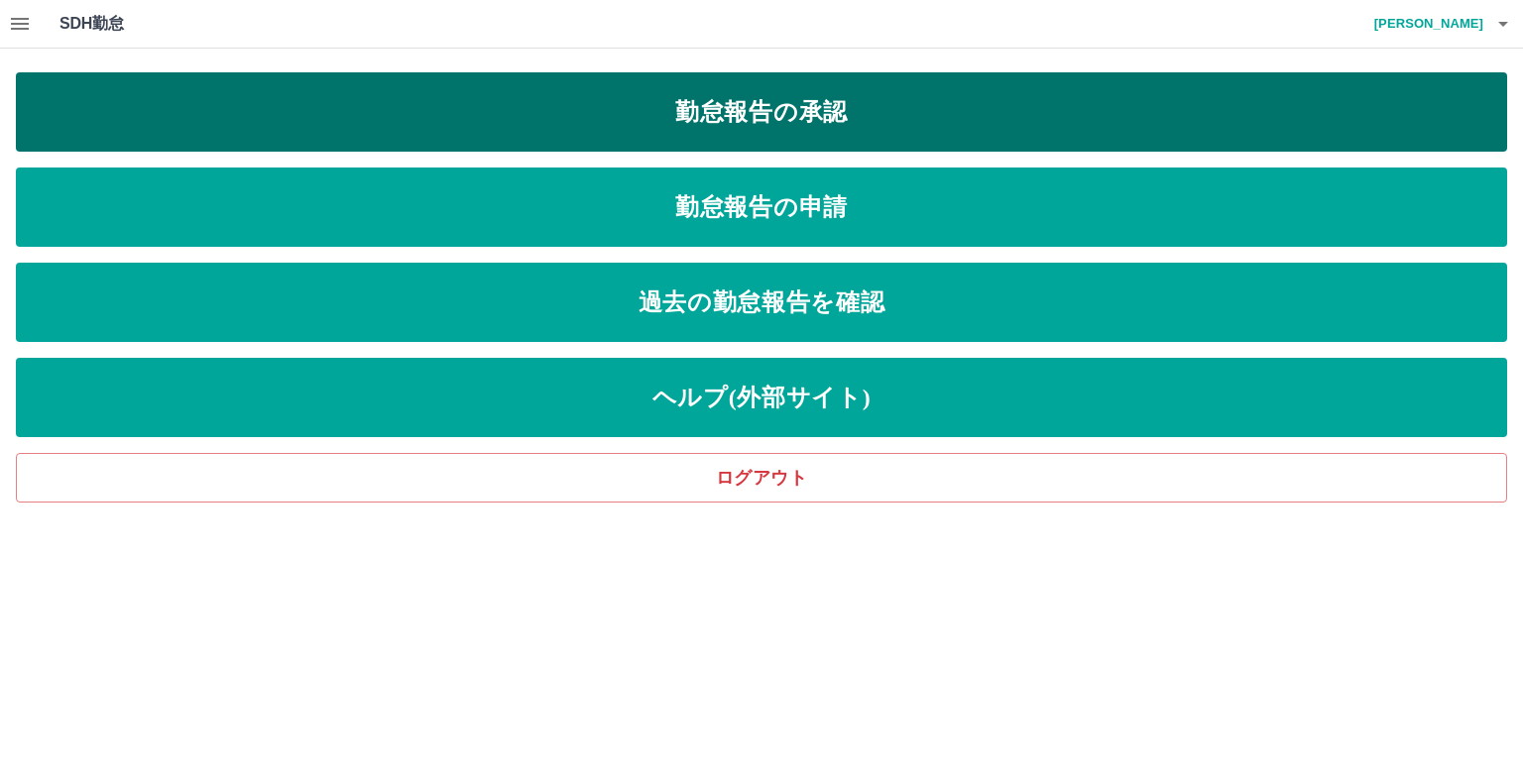 click on "勤怠報告の承認" at bounding box center (762, 112) 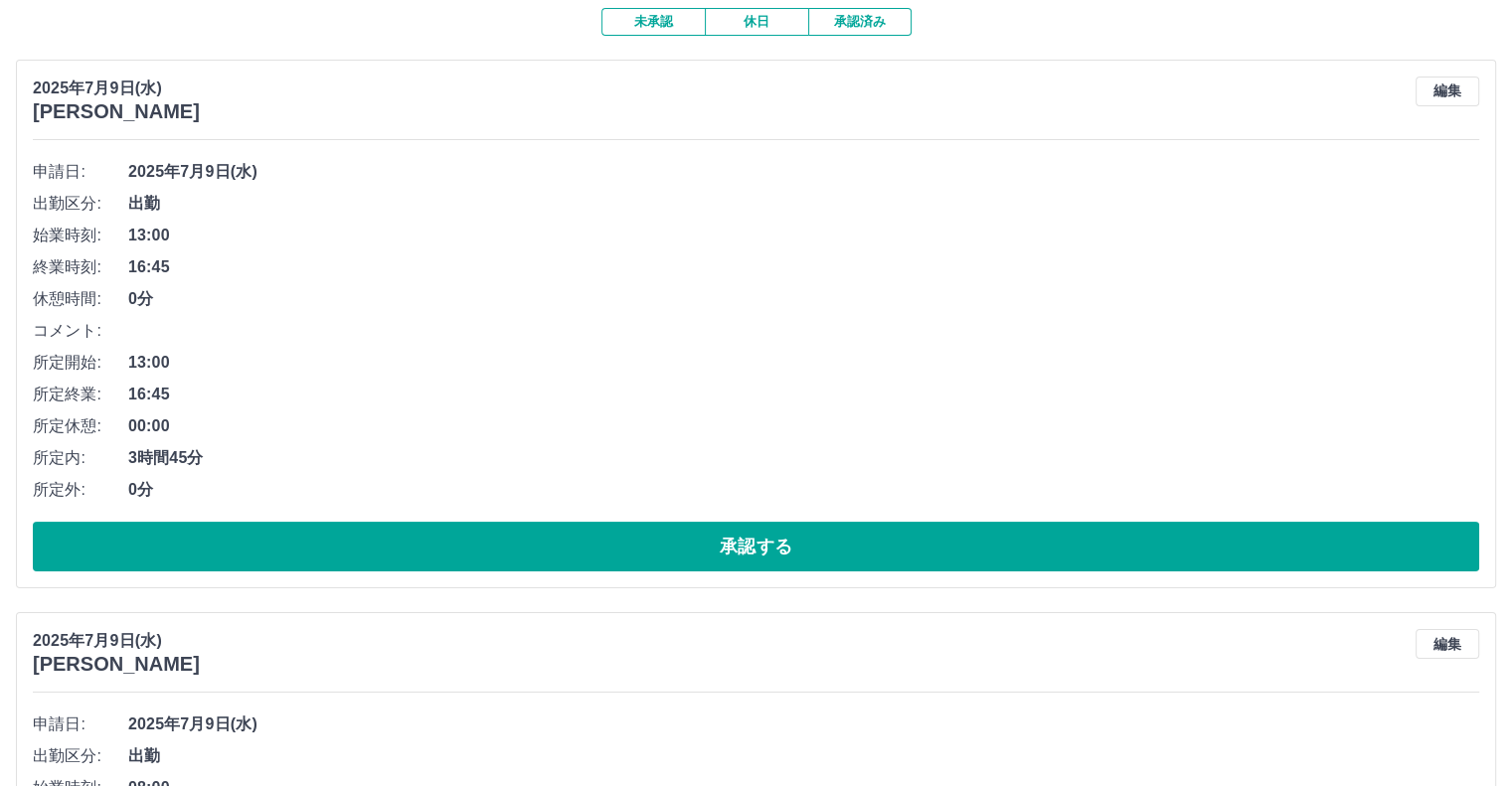 scroll, scrollTop: 0, scrollLeft: 0, axis: both 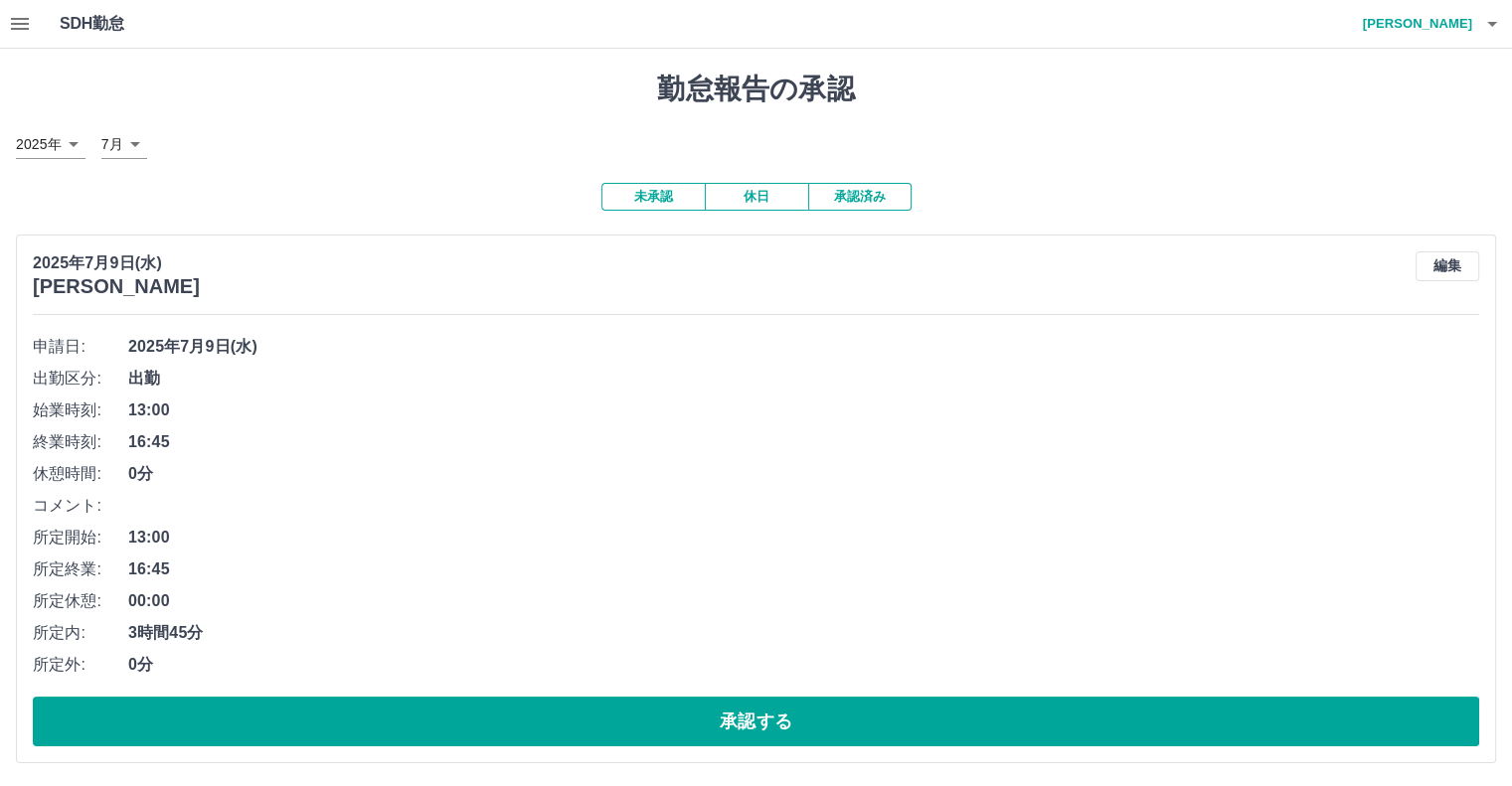 click 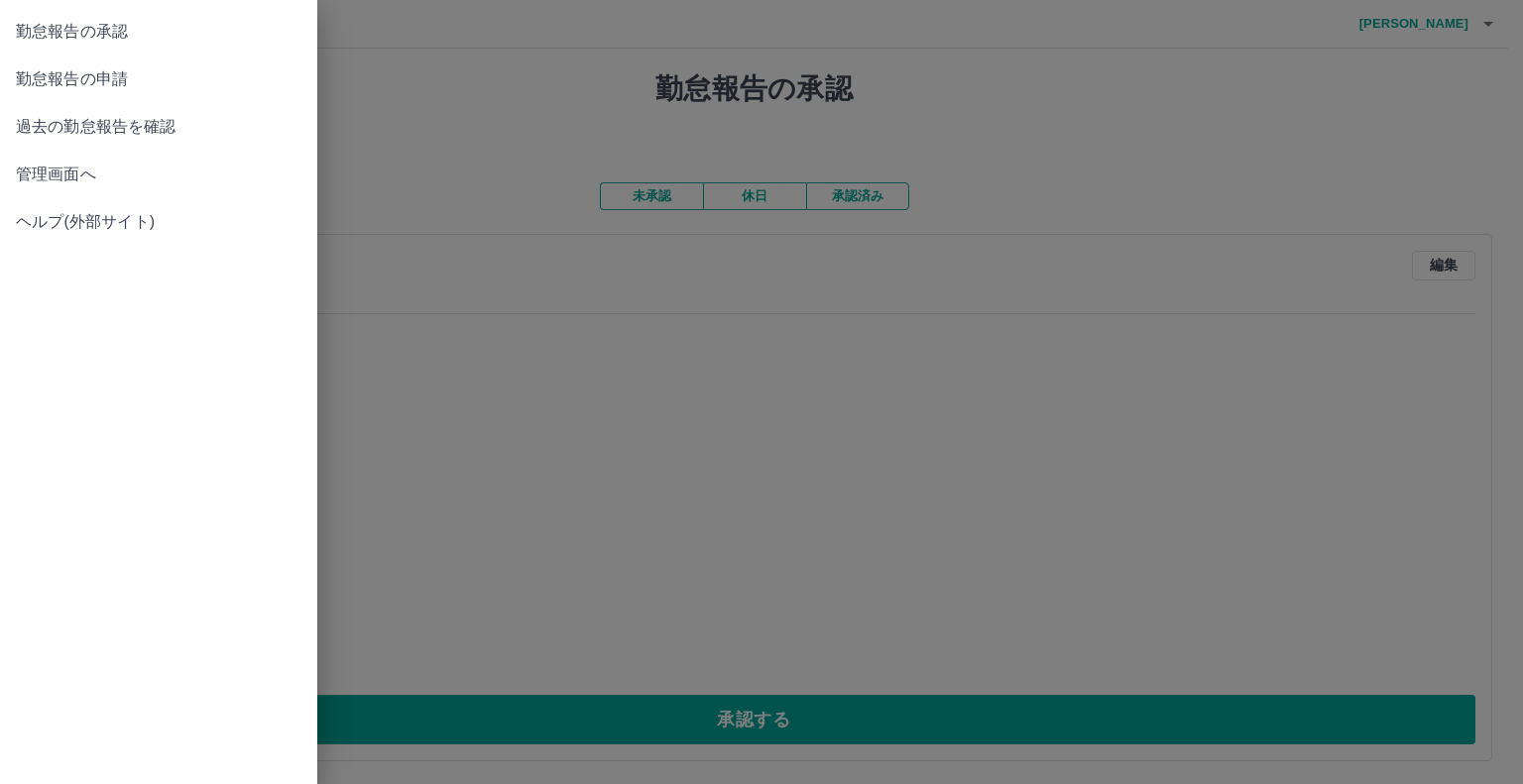 click on "過去の勤怠報告を確認" at bounding box center [159, 127] 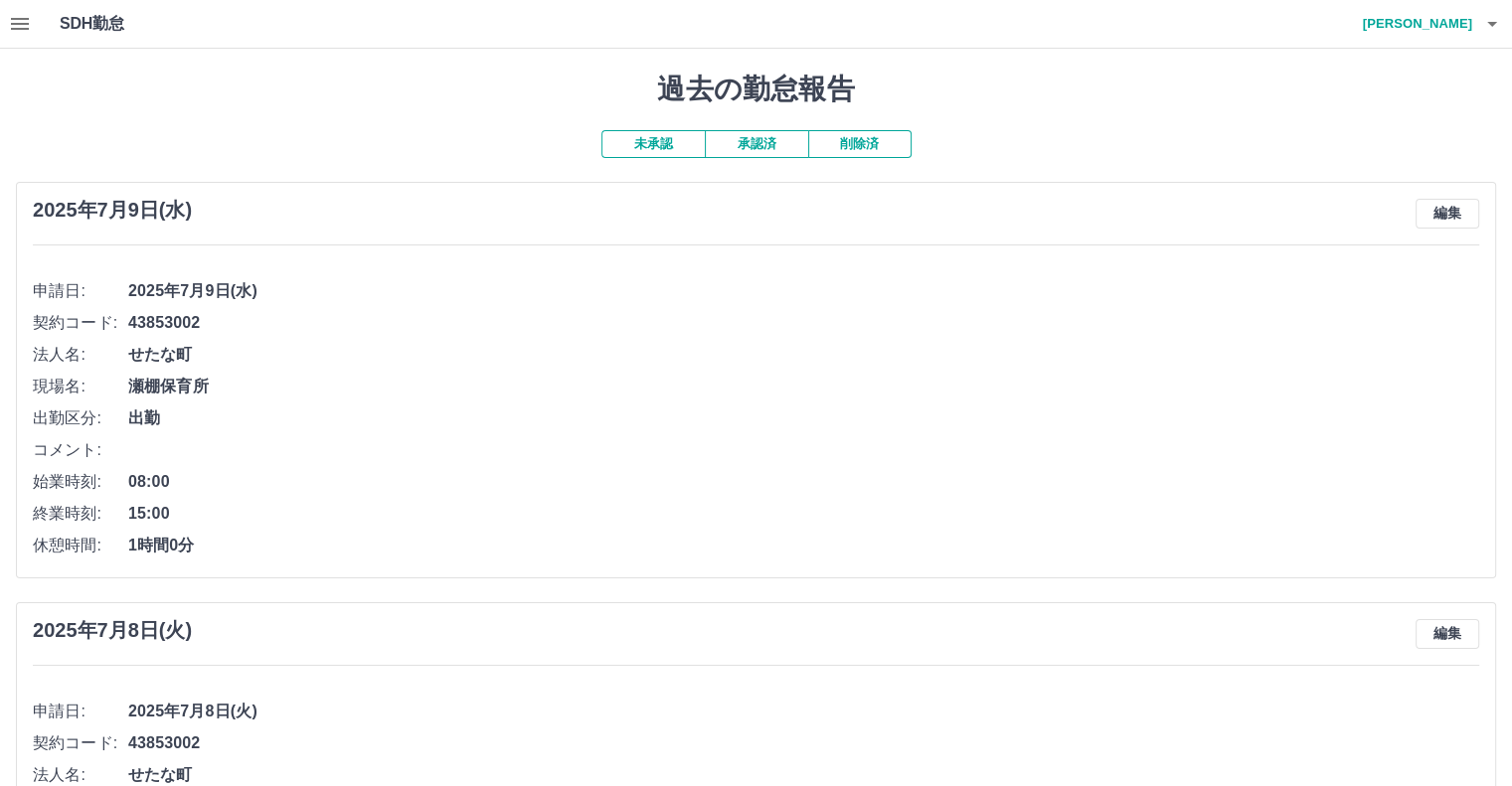 drag, startPoint x: 764, startPoint y: 148, endPoint x: 752, endPoint y: 151, distance: 12.369317 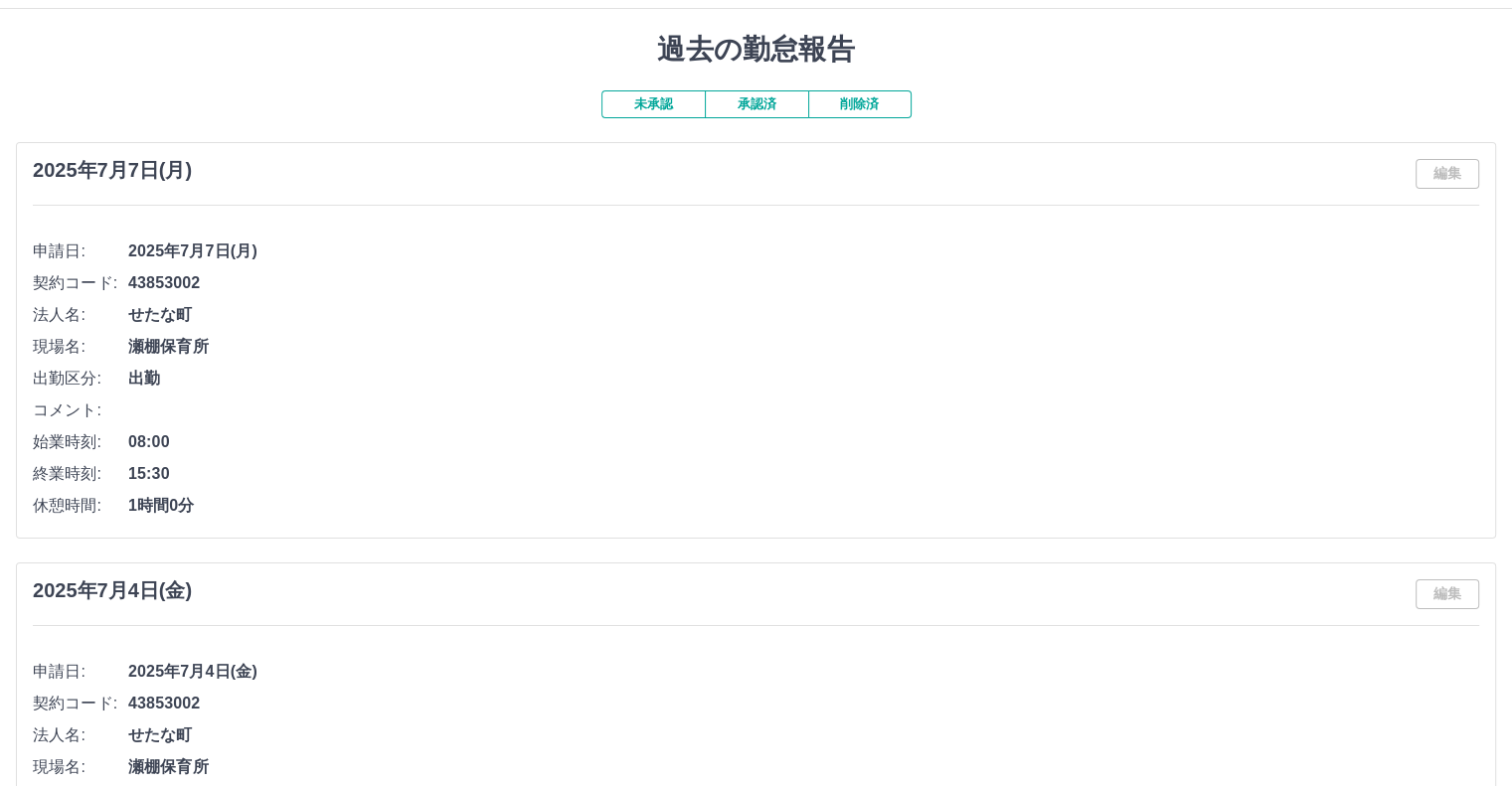scroll, scrollTop: 0, scrollLeft: 0, axis: both 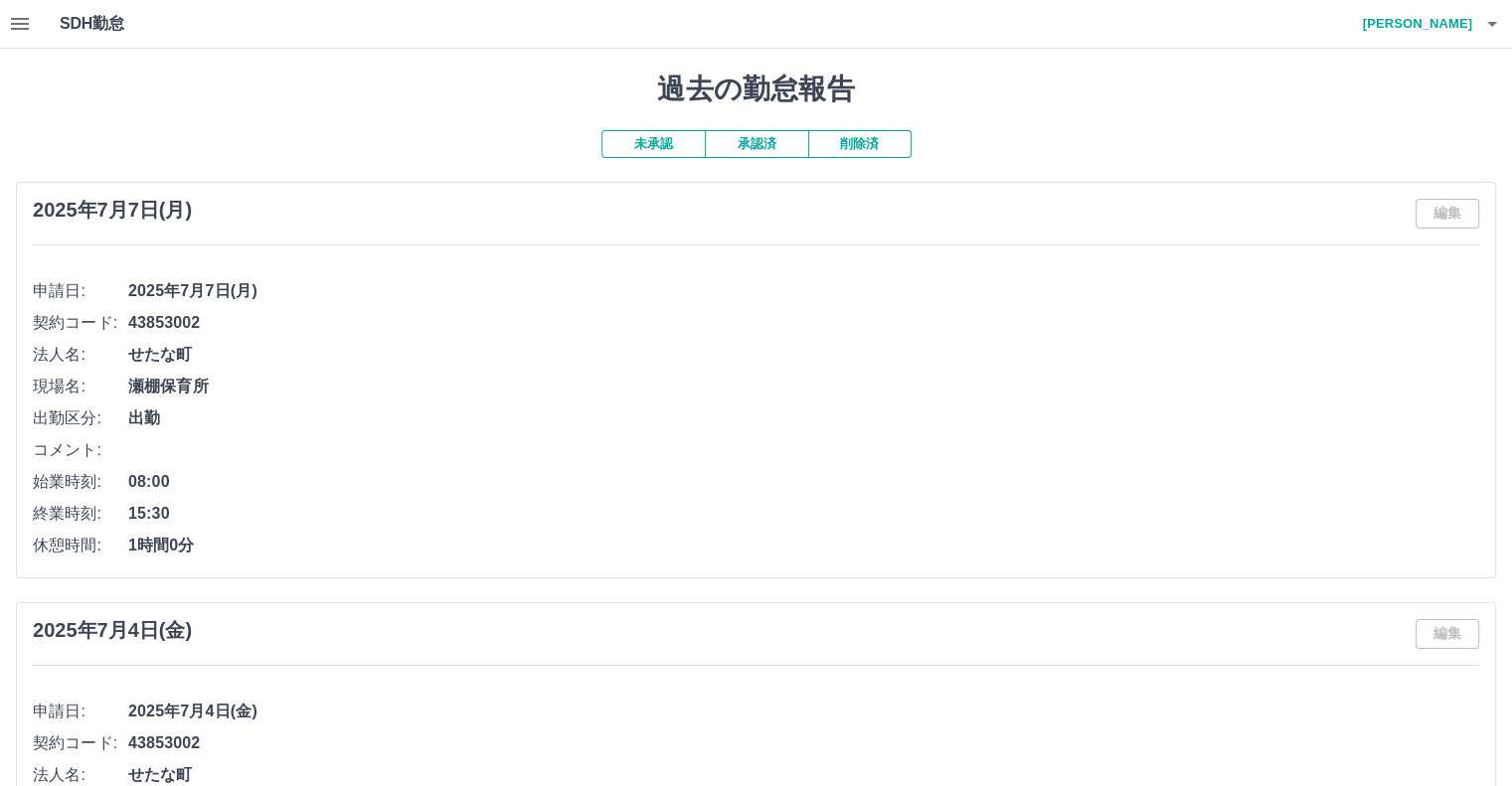 click on "未承認" at bounding box center (653, 144) 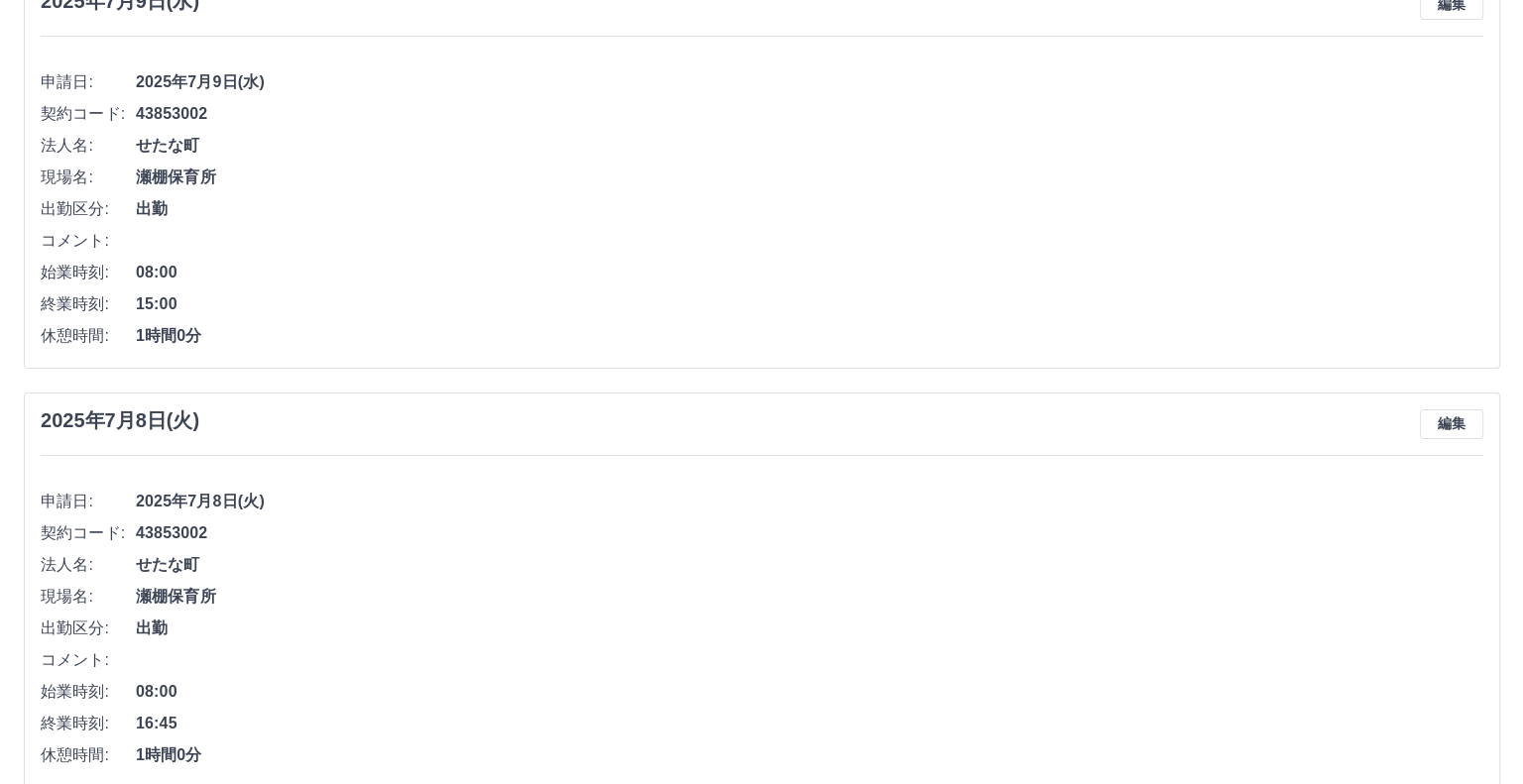 scroll, scrollTop: 0, scrollLeft: 0, axis: both 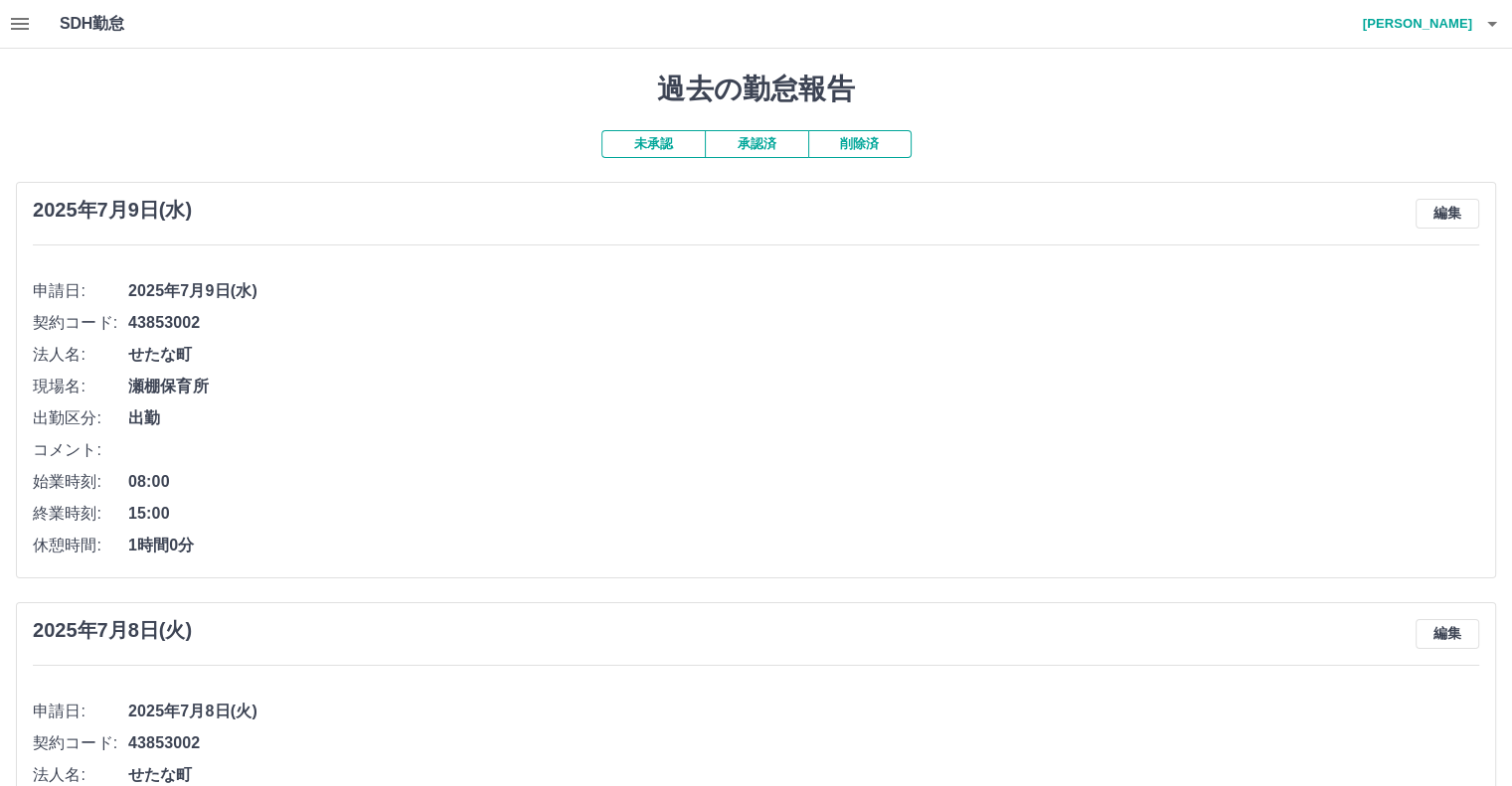 click on "加藤　祐子" at bounding box center [1413, 24] 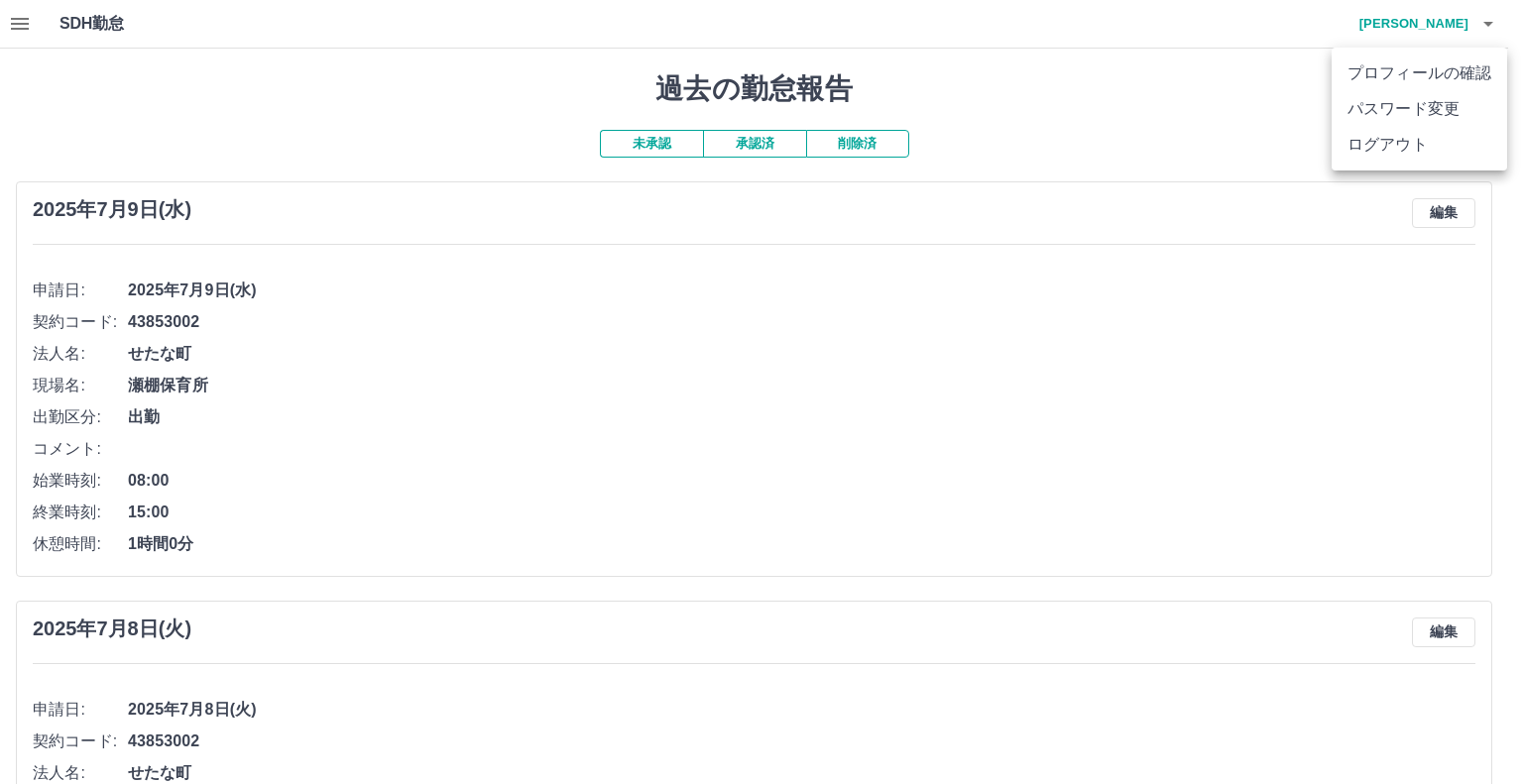 drag, startPoint x: 1413, startPoint y: 151, endPoint x: 1423, endPoint y: 147, distance: 10.77033 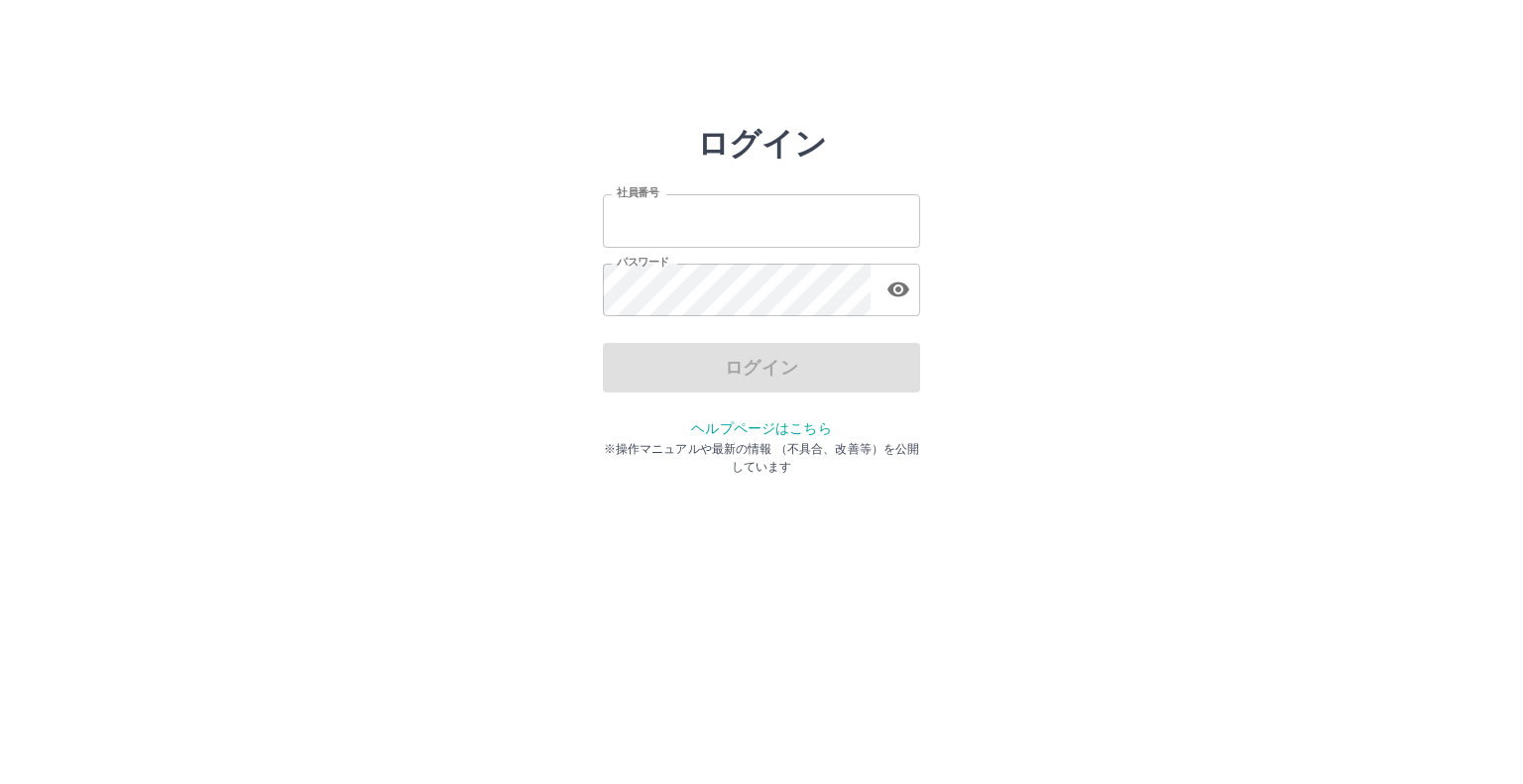 scroll, scrollTop: 0, scrollLeft: 0, axis: both 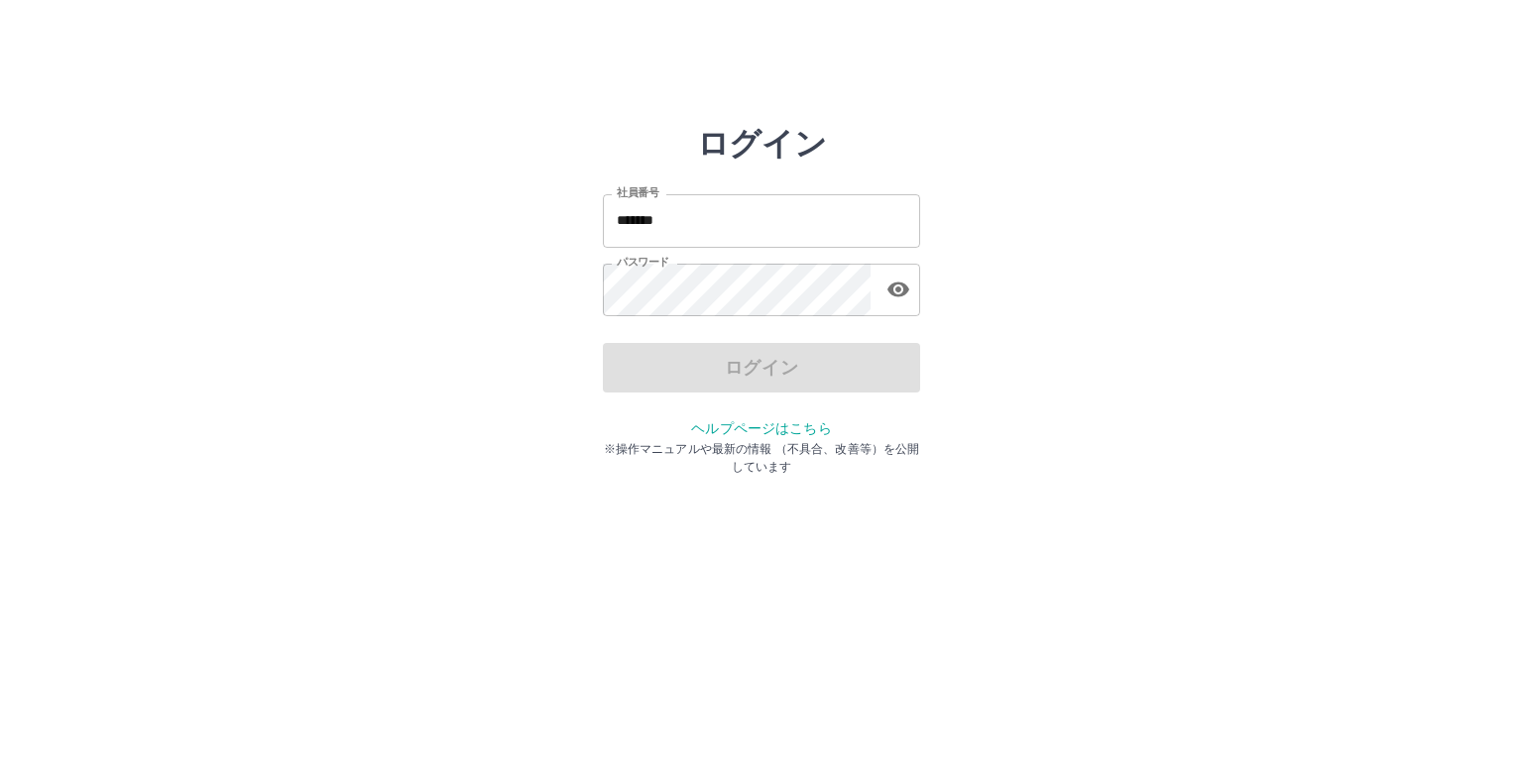 click on "*******" at bounding box center (762, 220) 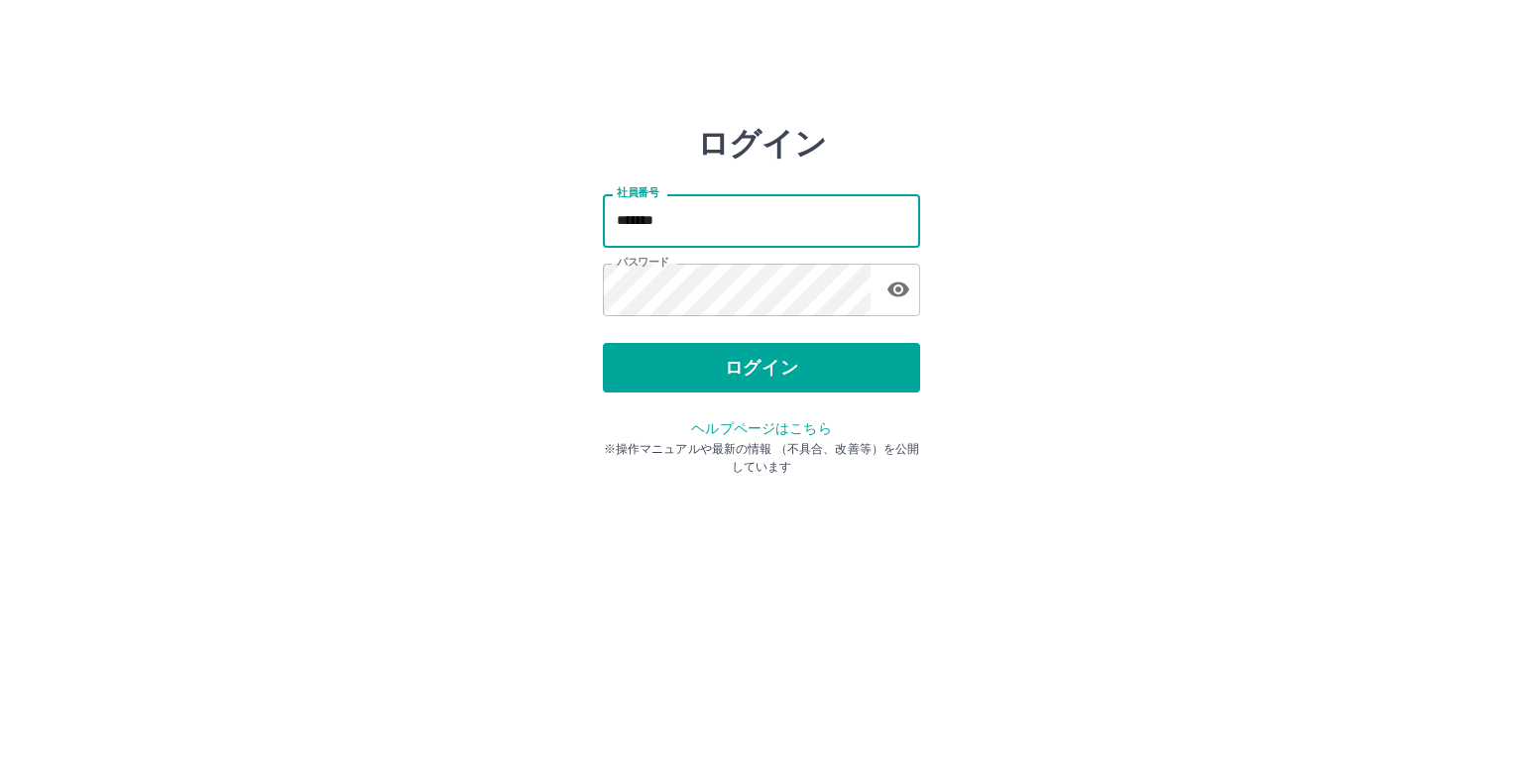 type on "*******" 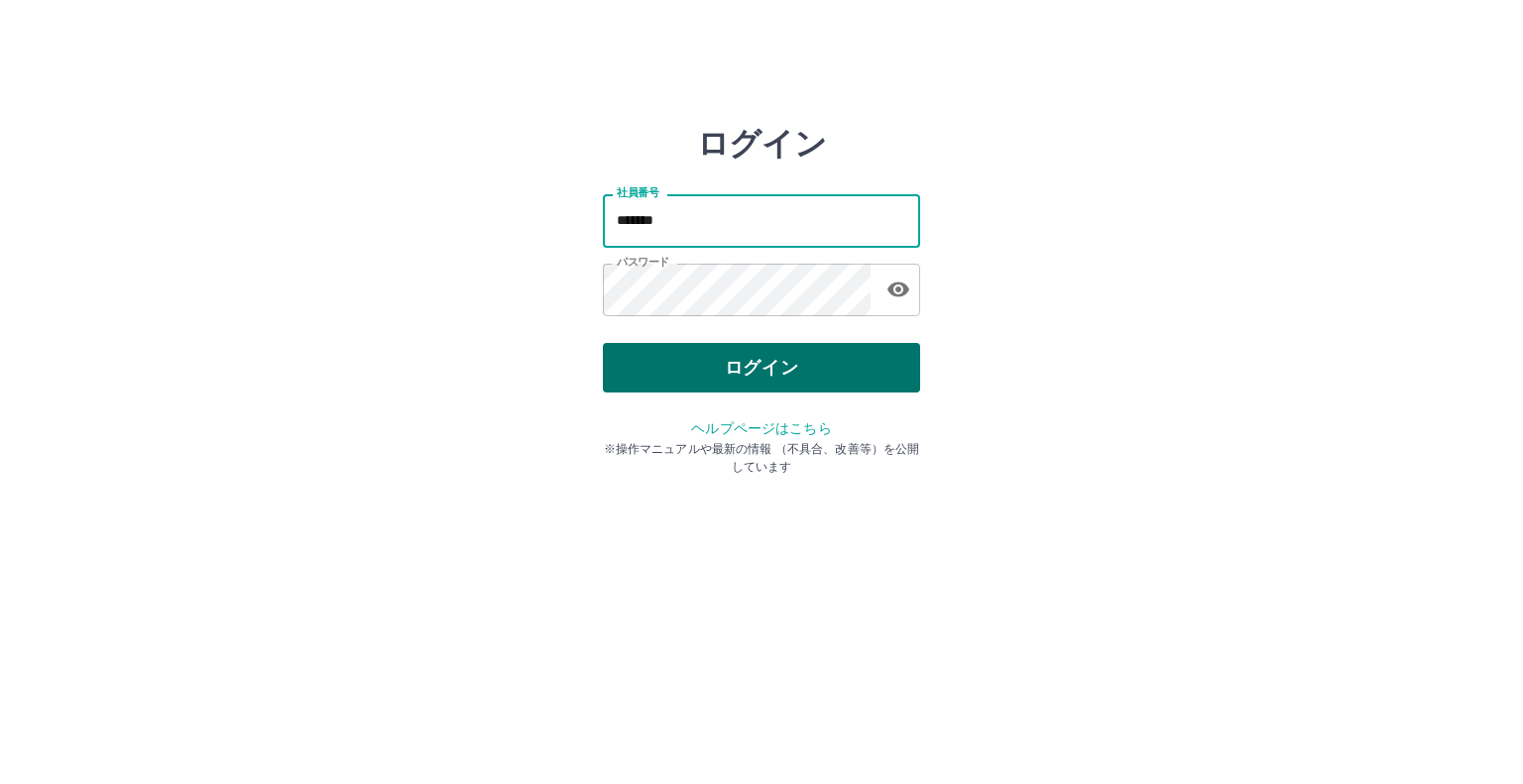 click on "ログイン" at bounding box center (762, 368) 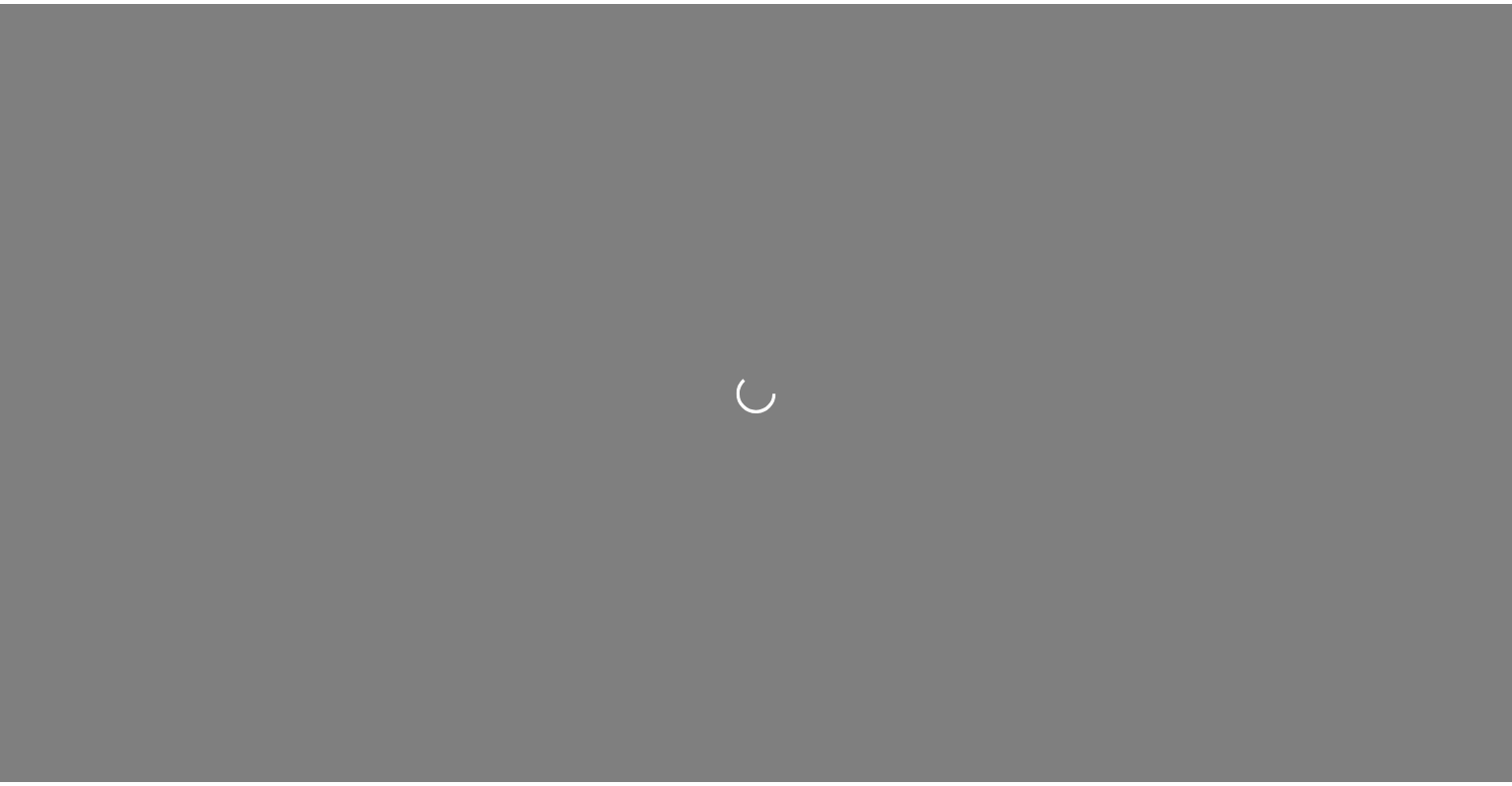 scroll, scrollTop: 0, scrollLeft: 0, axis: both 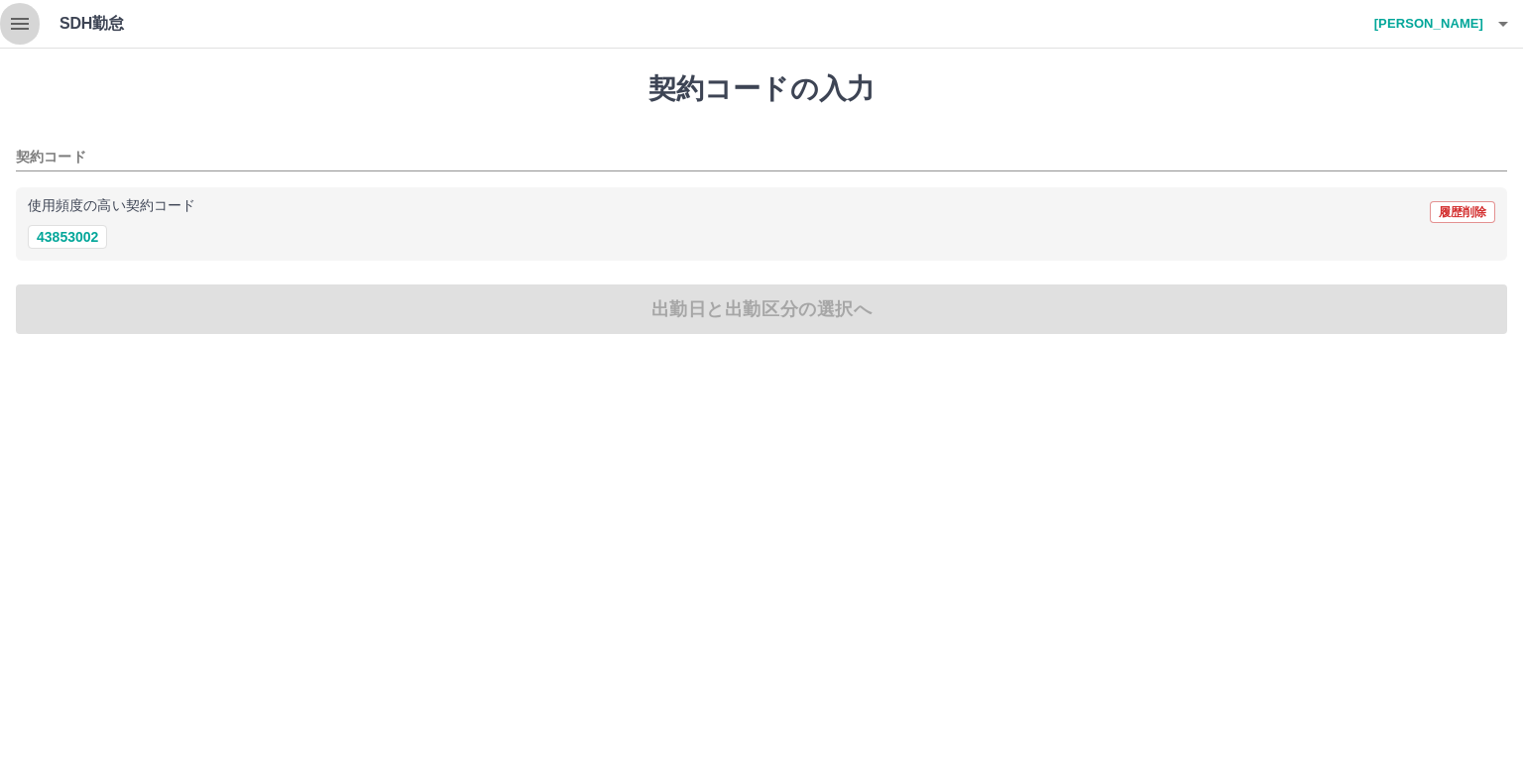 click 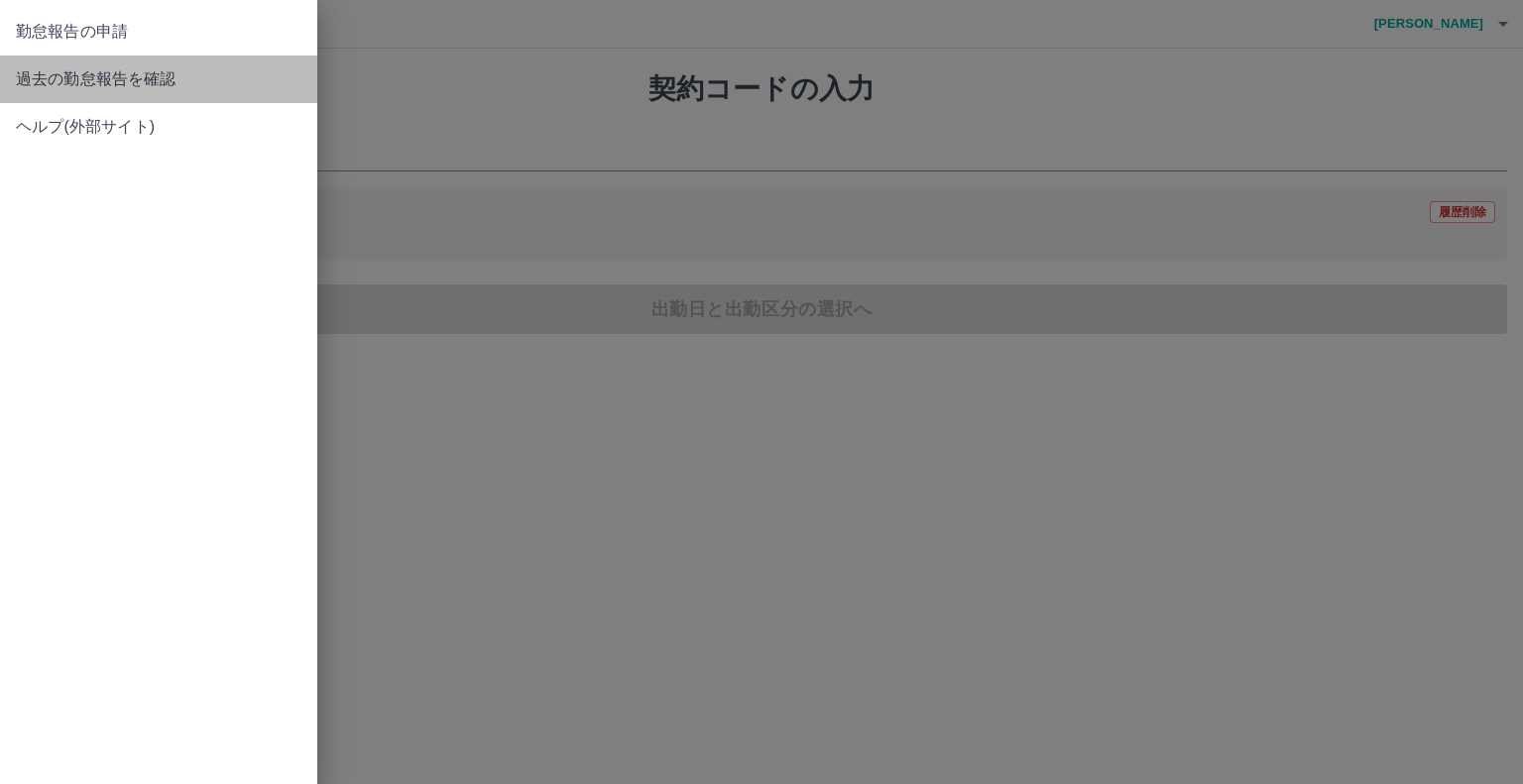 click on "過去の勤怠報告を確認" at bounding box center (159, 79) 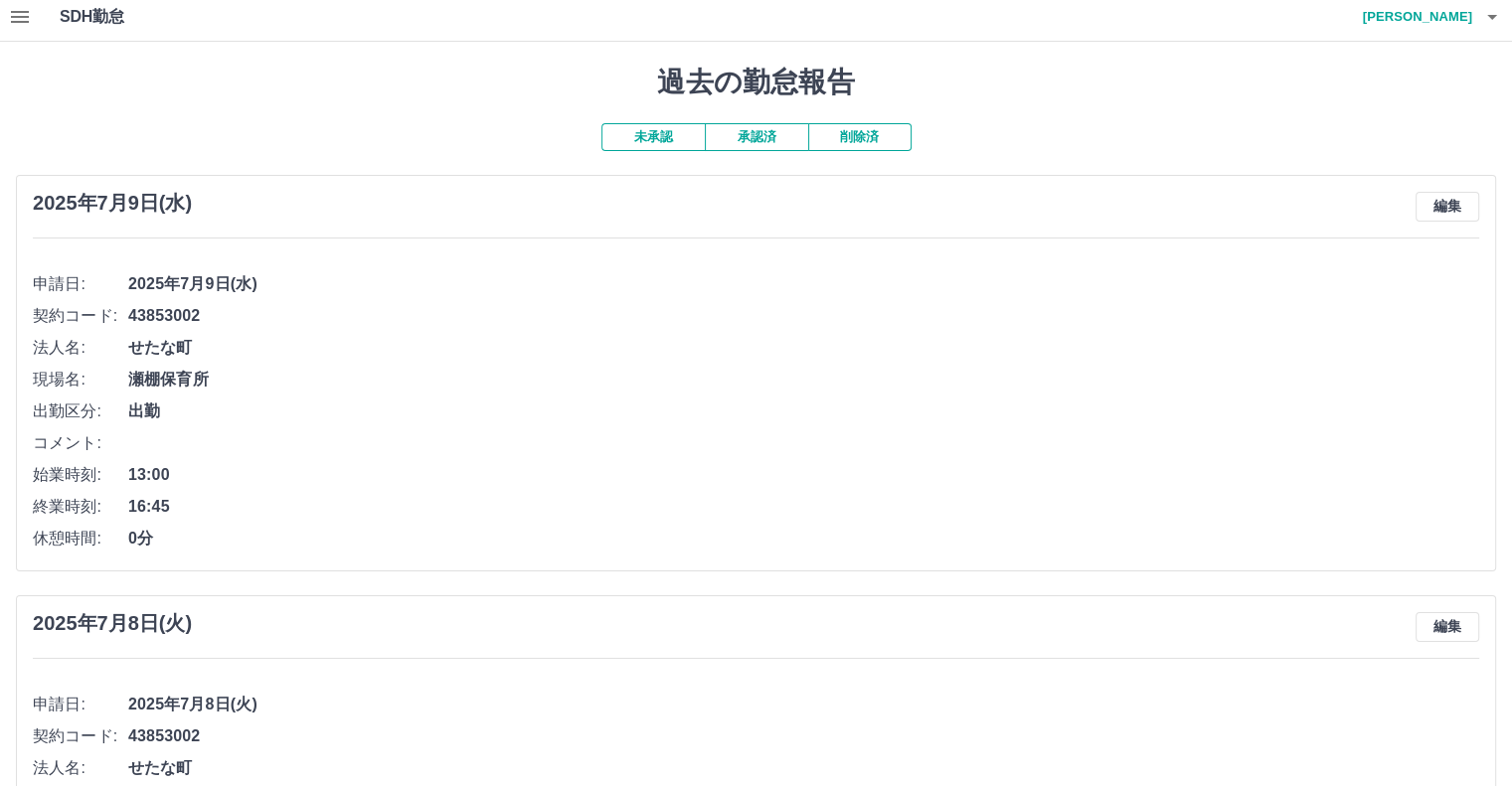 scroll, scrollTop: 0, scrollLeft: 0, axis: both 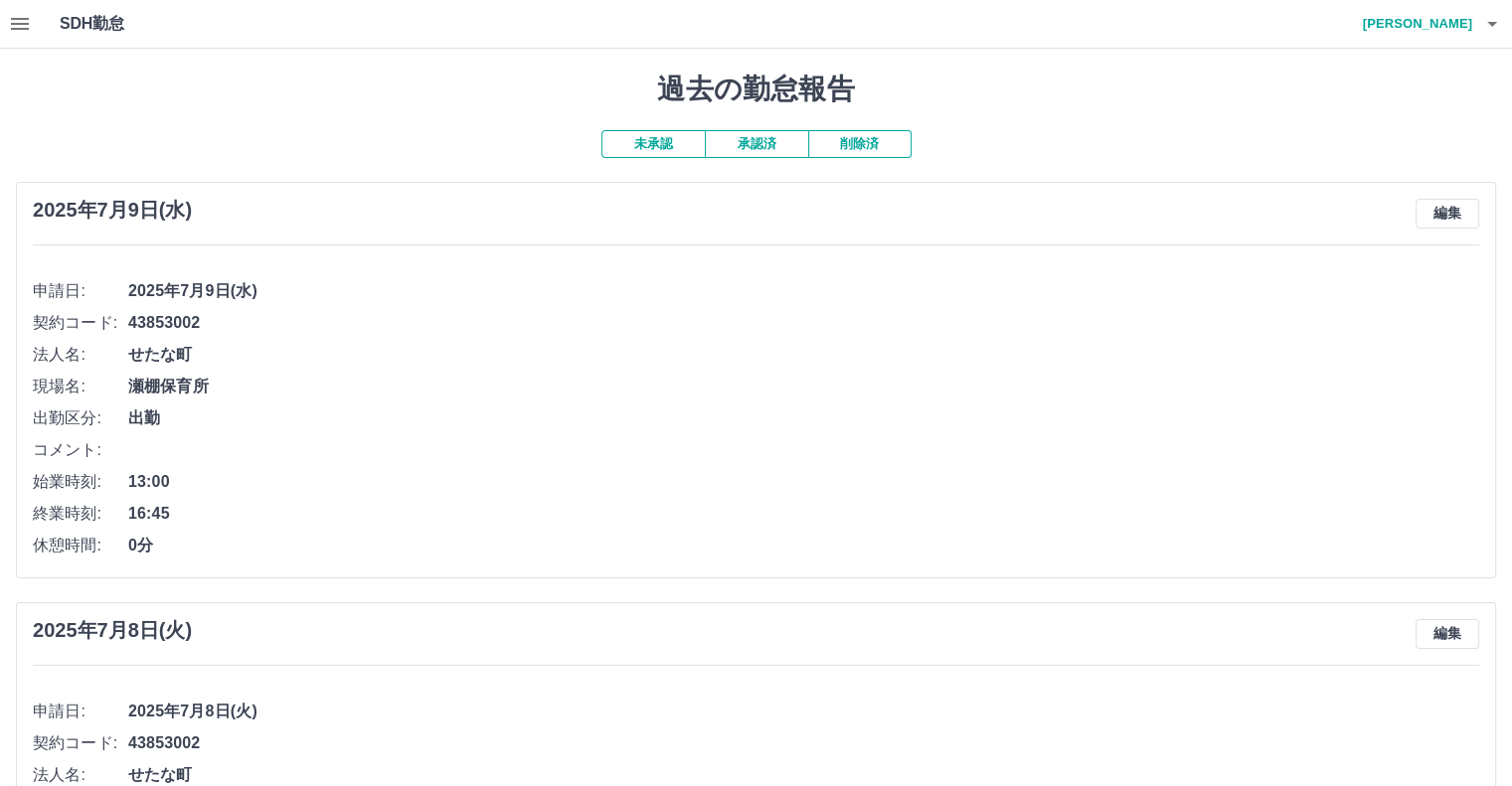 click on "承認済" at bounding box center [756, 144] 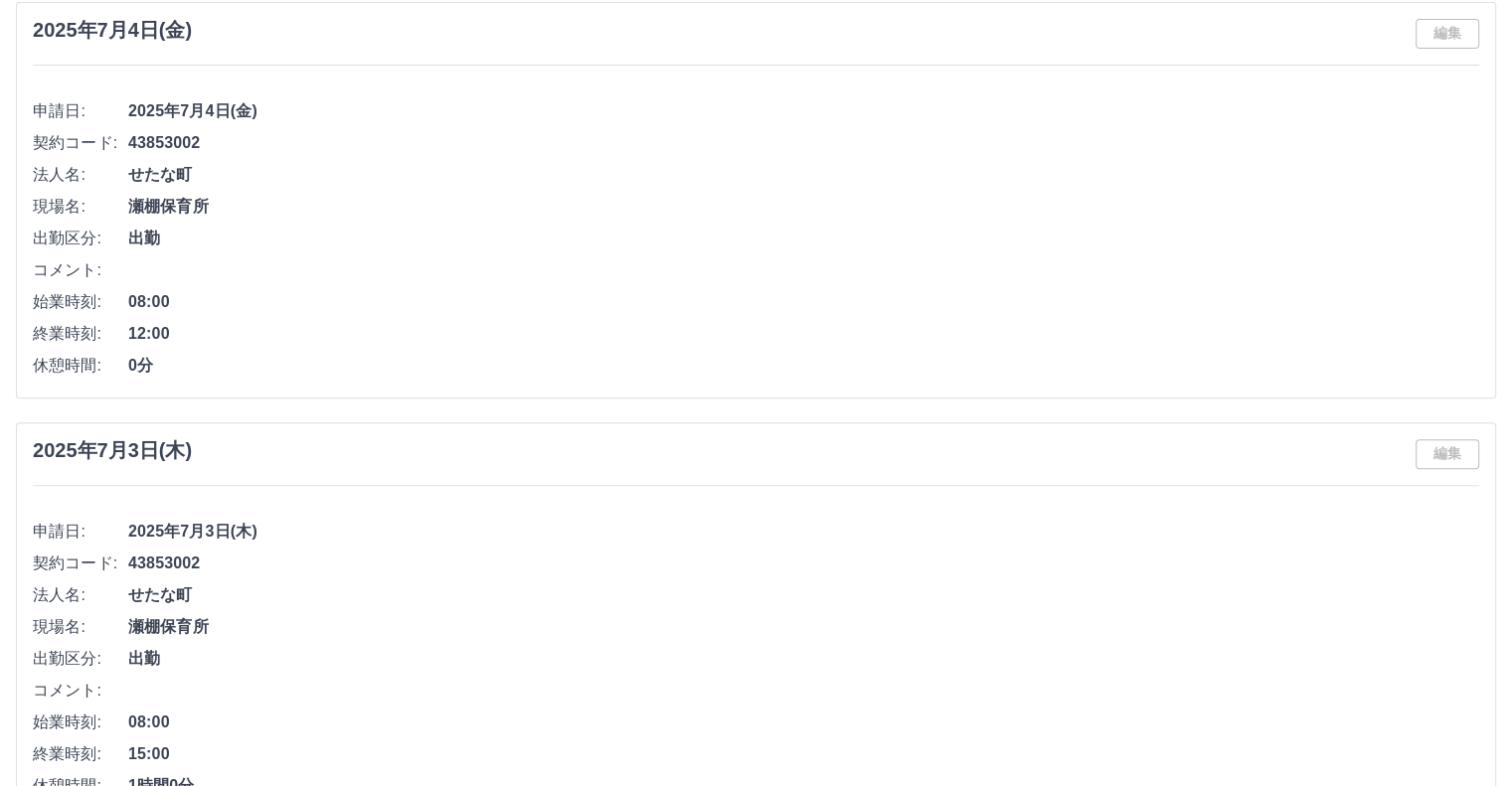 scroll, scrollTop: 596, scrollLeft: 0, axis: vertical 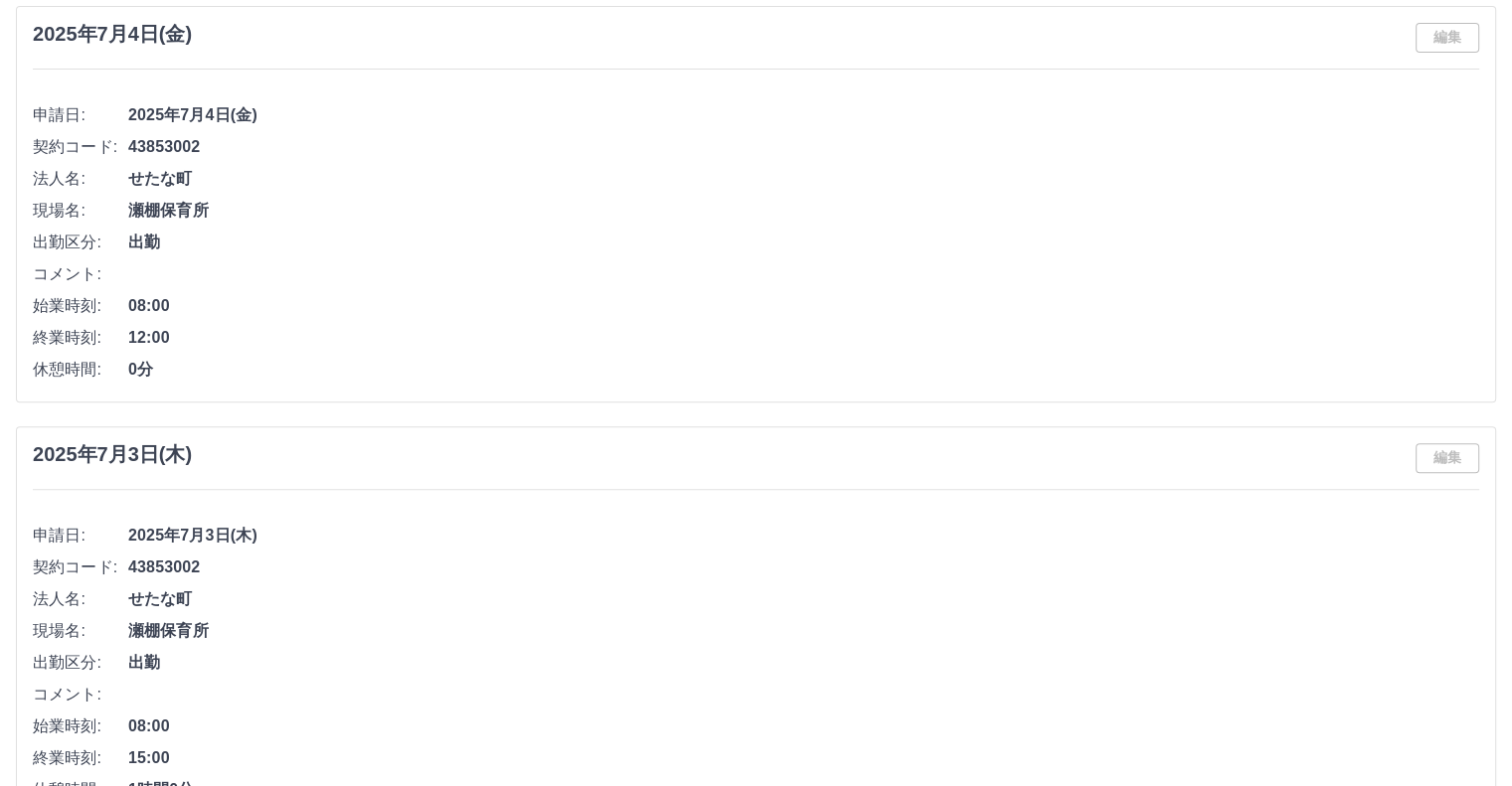 click on "43853002" at bounding box center (803, 147) 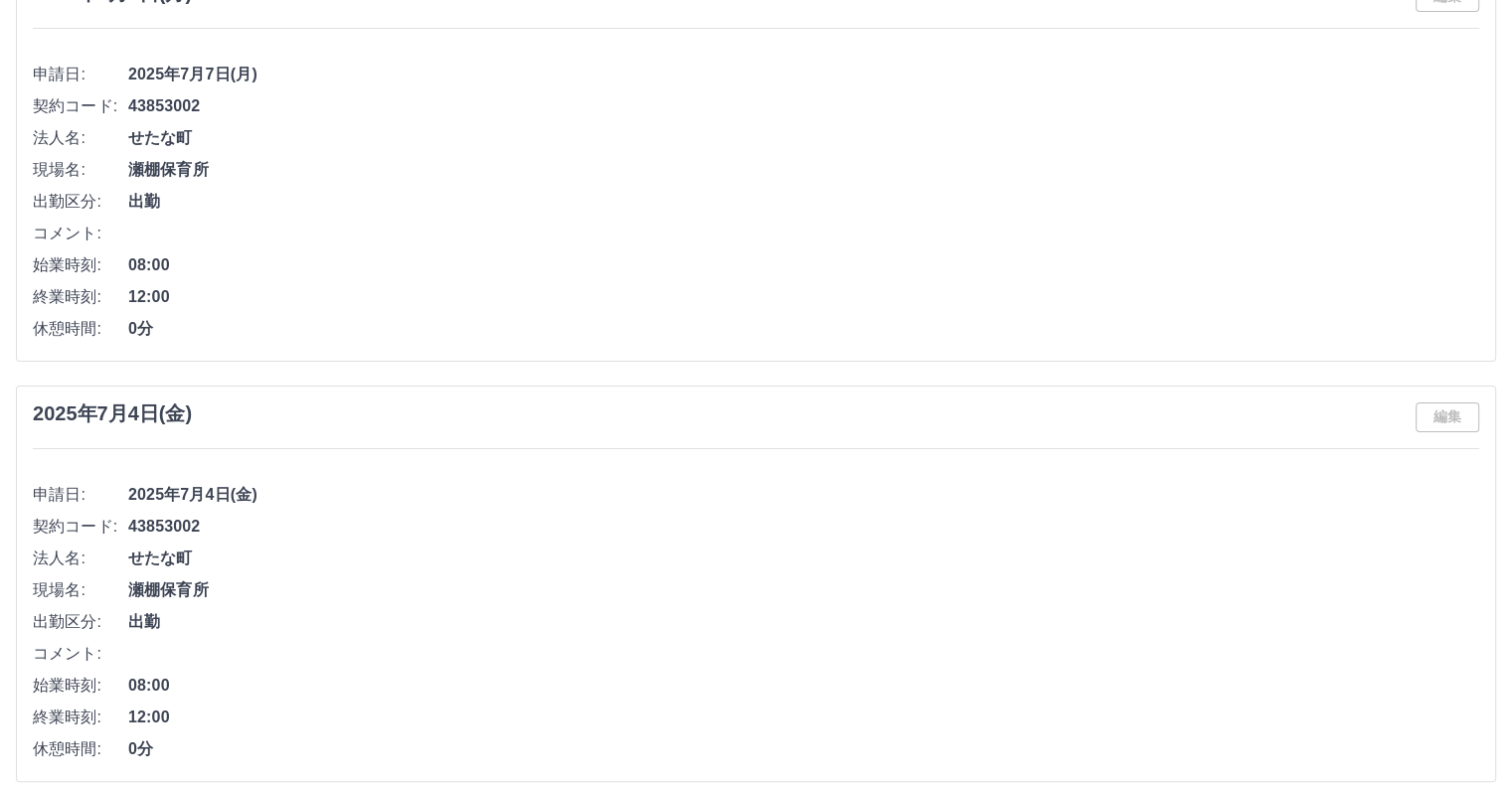 scroll, scrollTop: 99, scrollLeft: 0, axis: vertical 